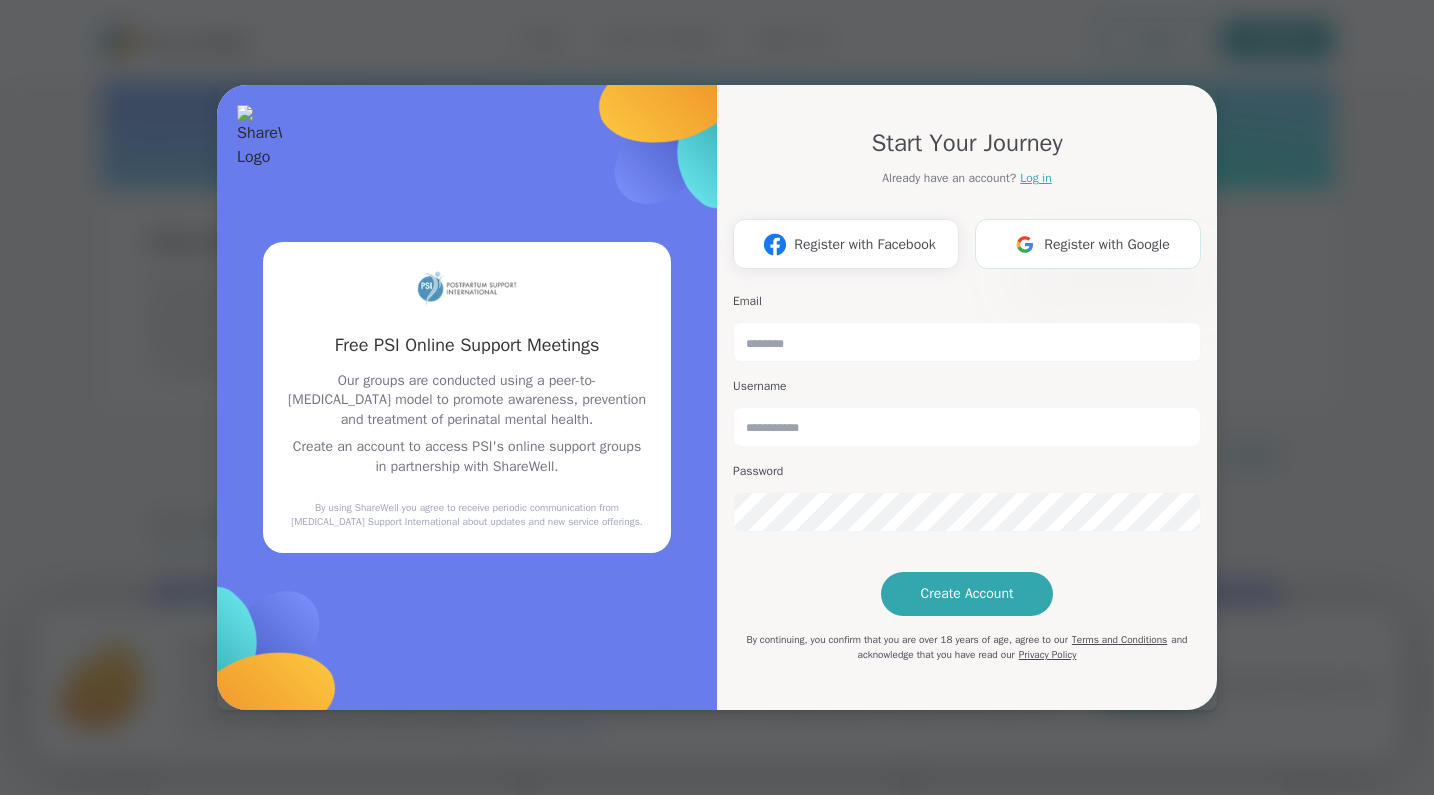 click on "Register with Google" at bounding box center (1107, 244) 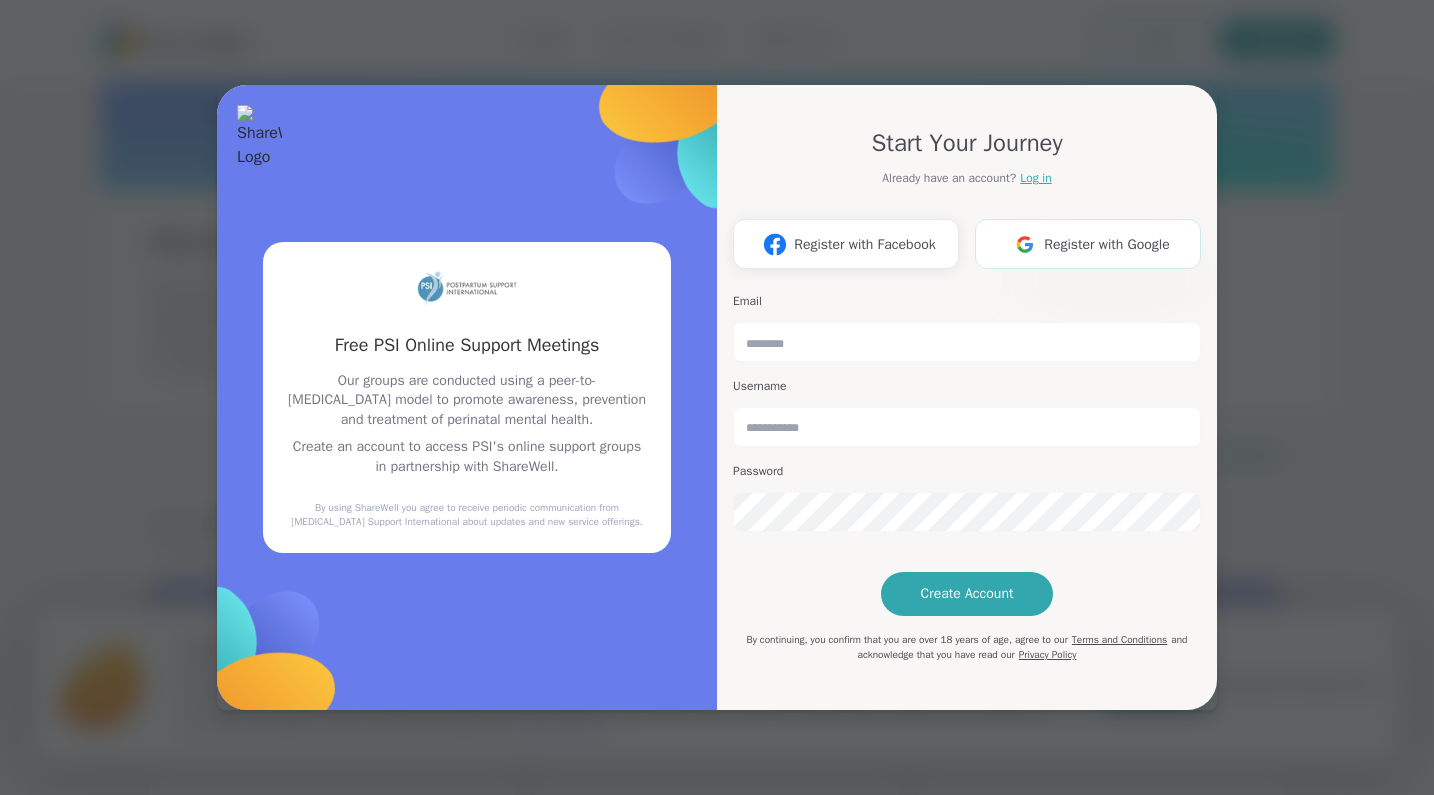 scroll, scrollTop: 0, scrollLeft: 0, axis: both 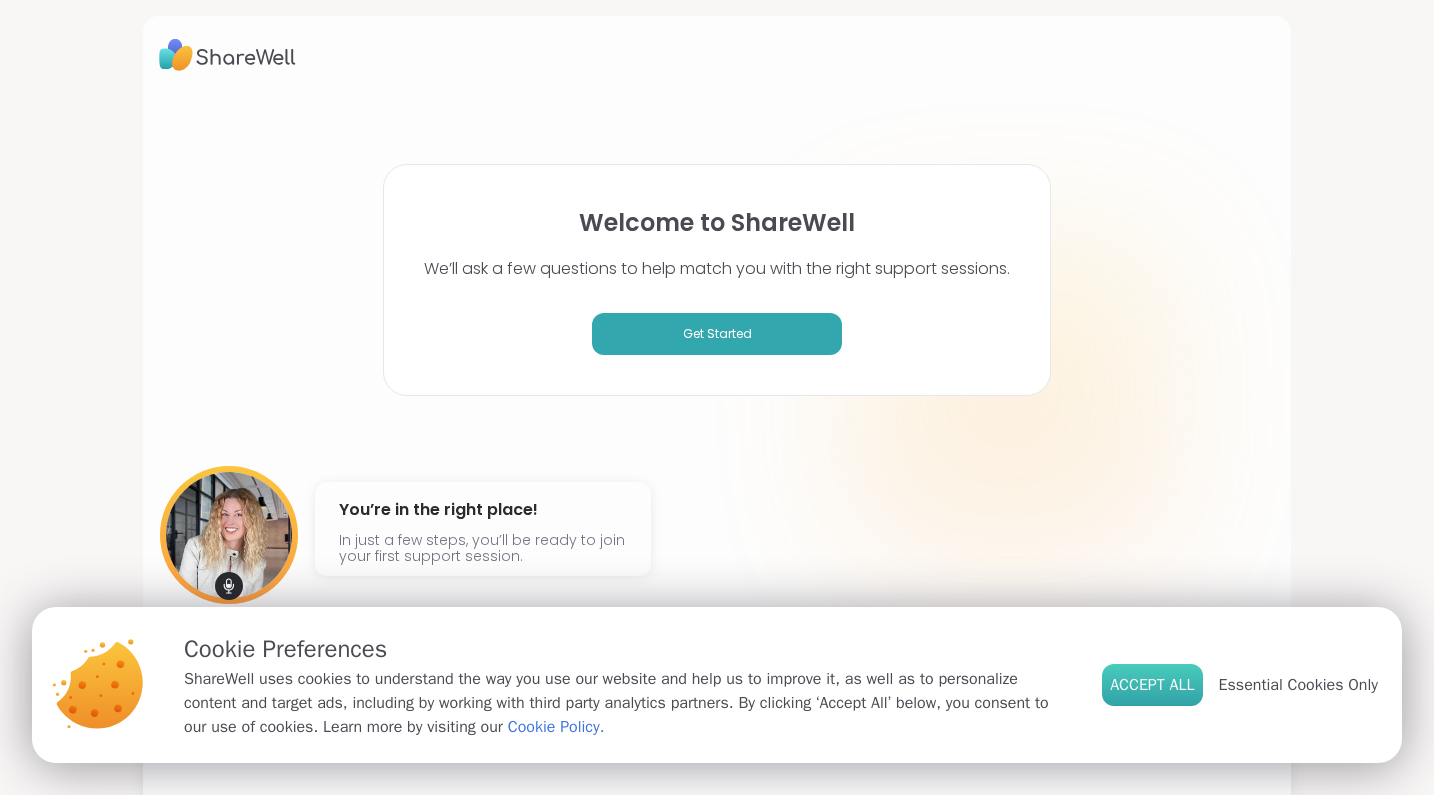 click on "Accept All" at bounding box center [1152, 685] 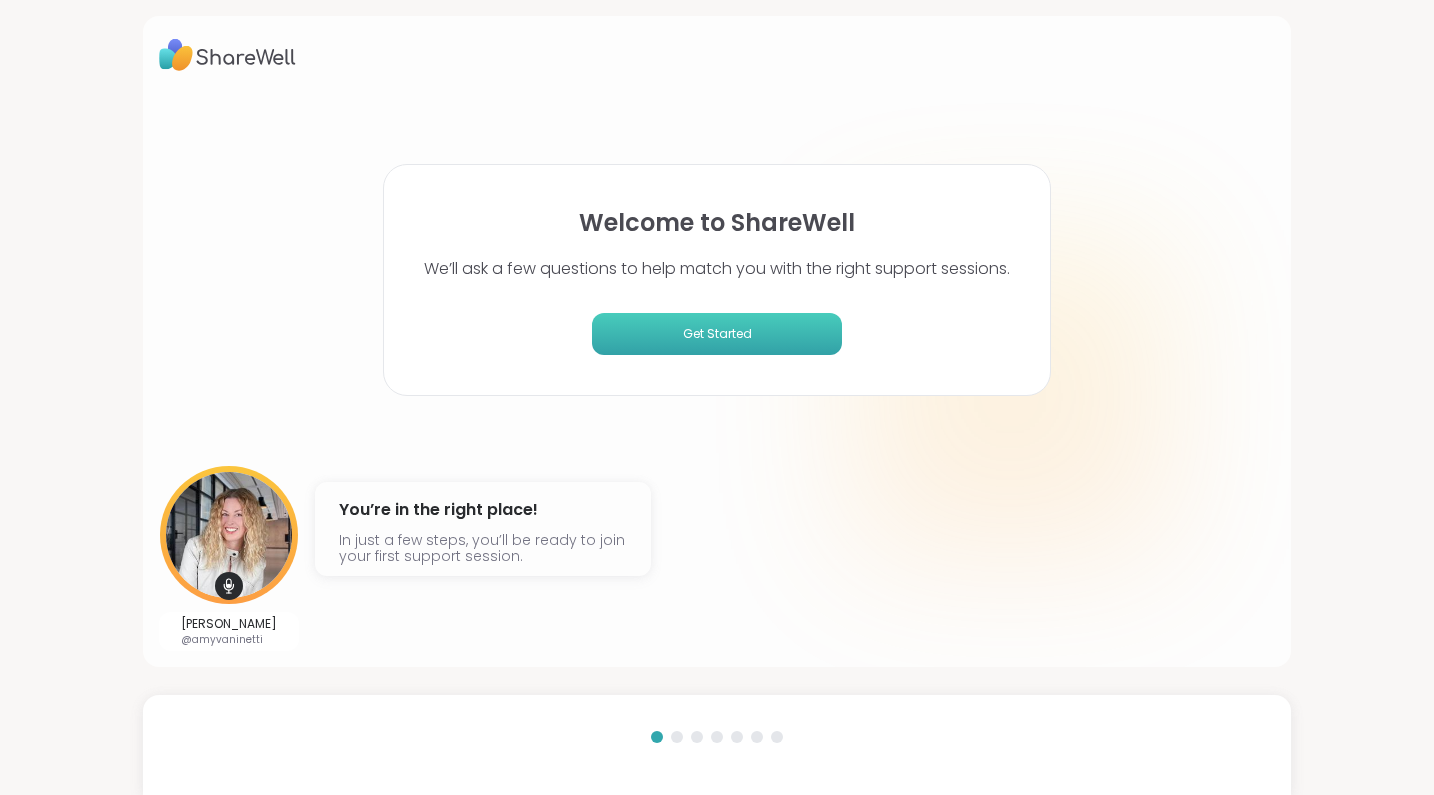 scroll, scrollTop: 0, scrollLeft: 0, axis: both 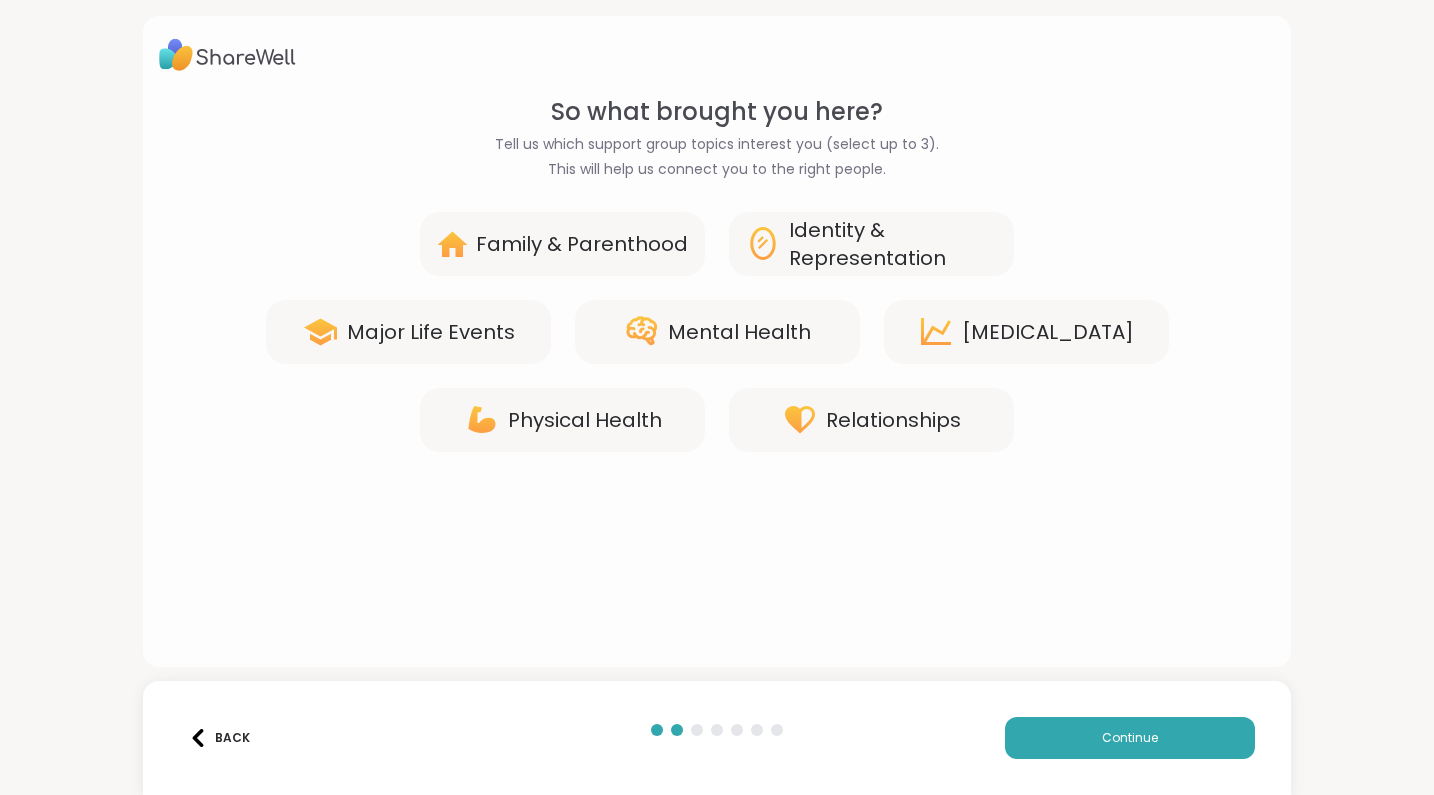 click on "Mental Health" at bounding box center (717, 332) 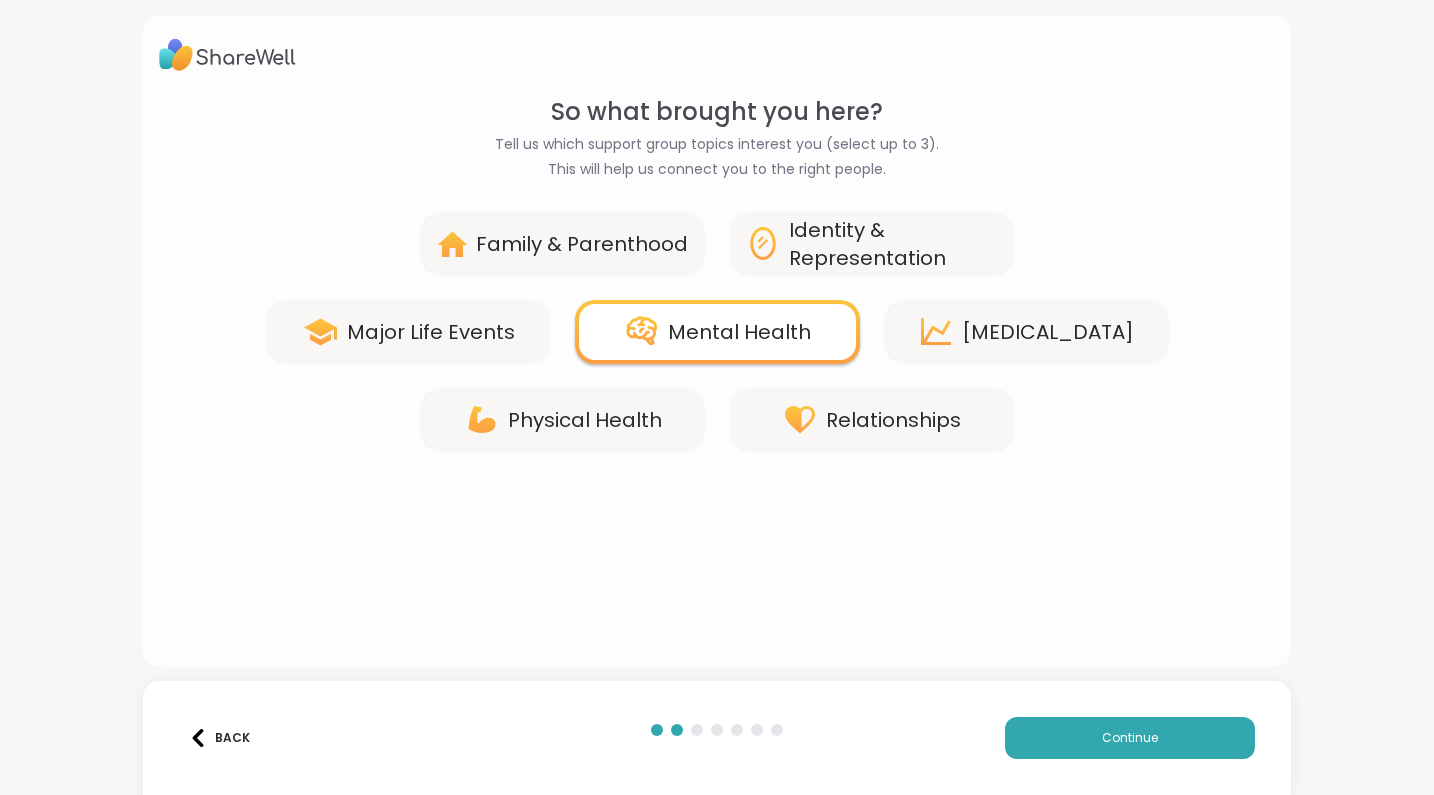 click on "Family & Parenthood" at bounding box center (582, 244) 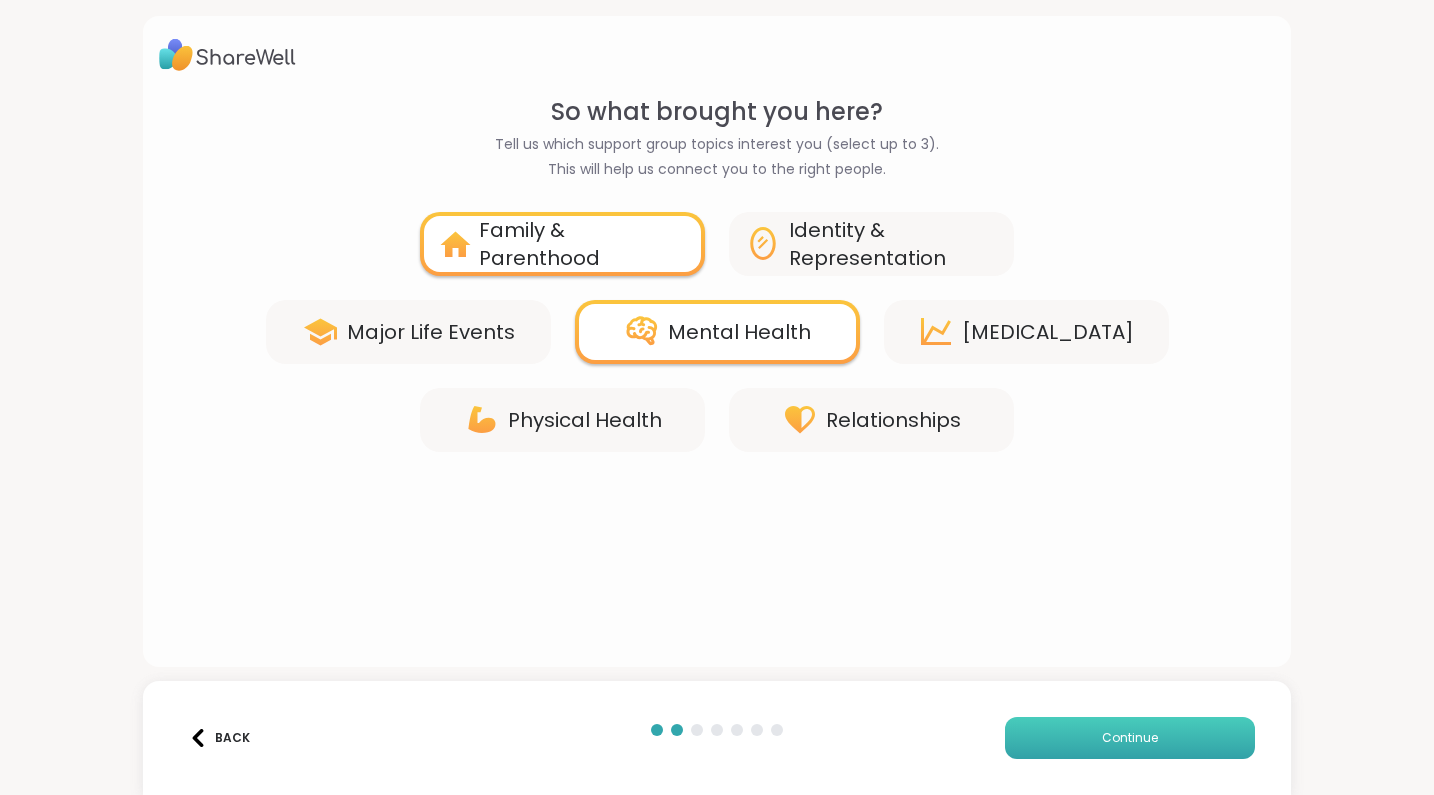 click on "Continue" at bounding box center [1130, 738] 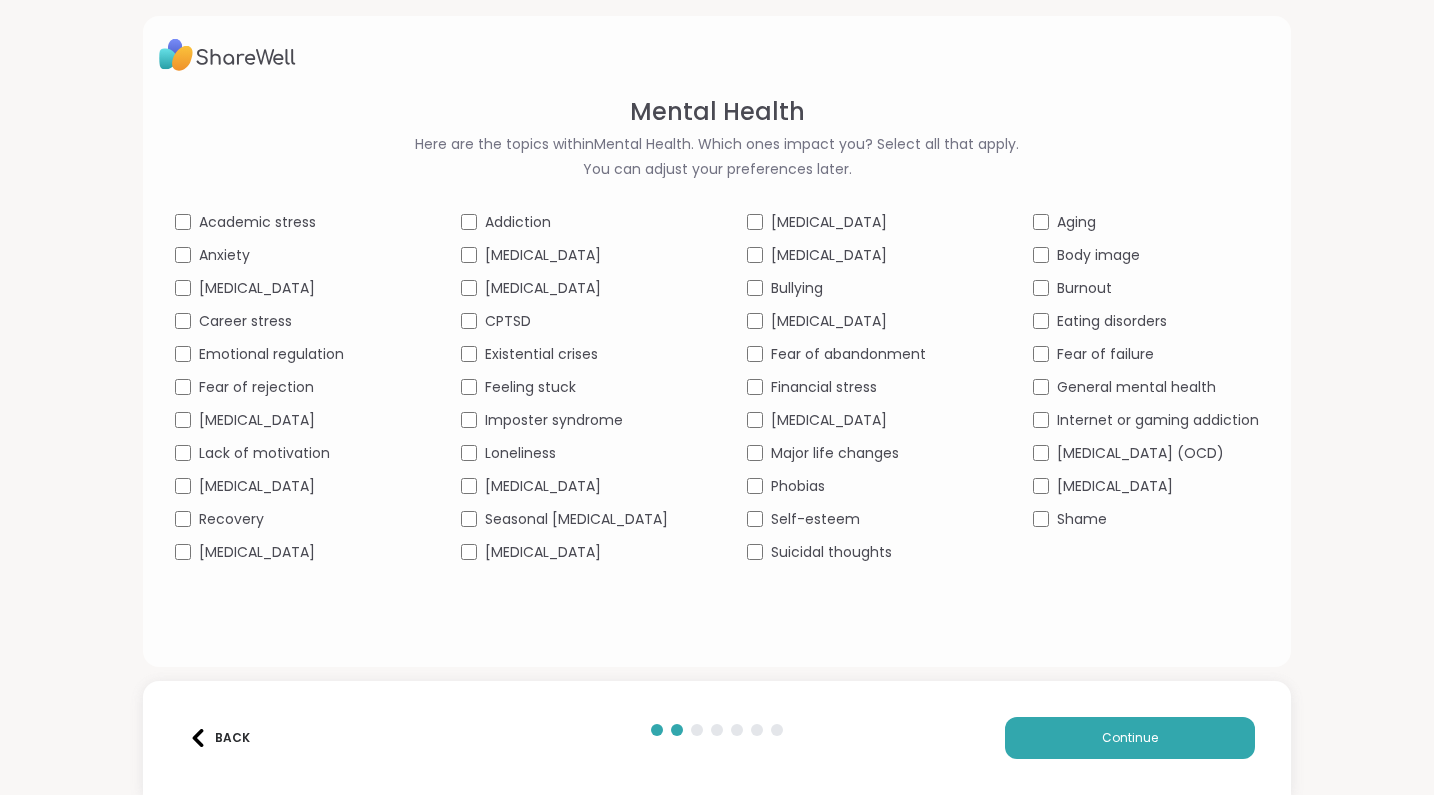 click on "[MEDICAL_DATA]" at bounding box center [829, 321] 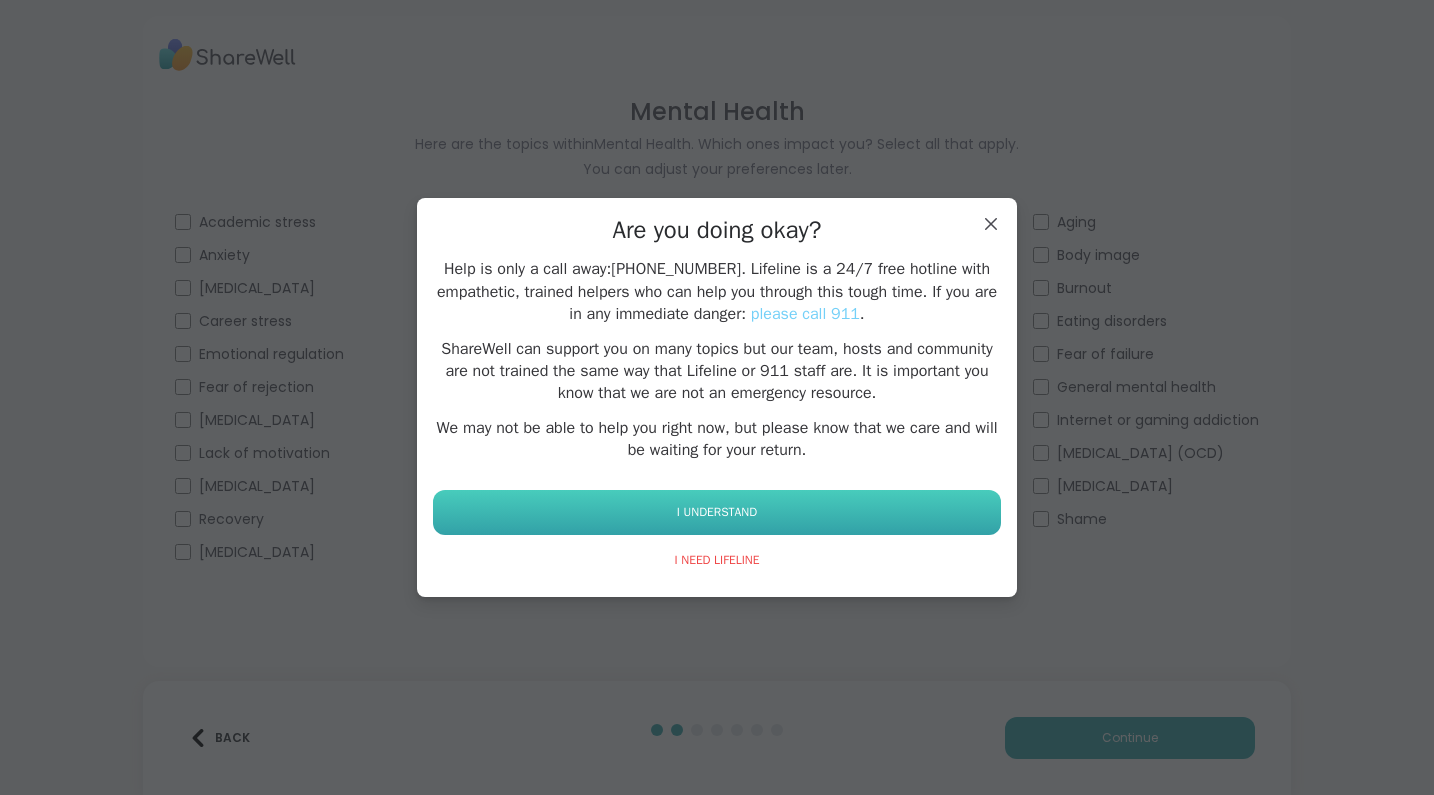 click on "I UNDERSTAND" at bounding box center [717, 512] 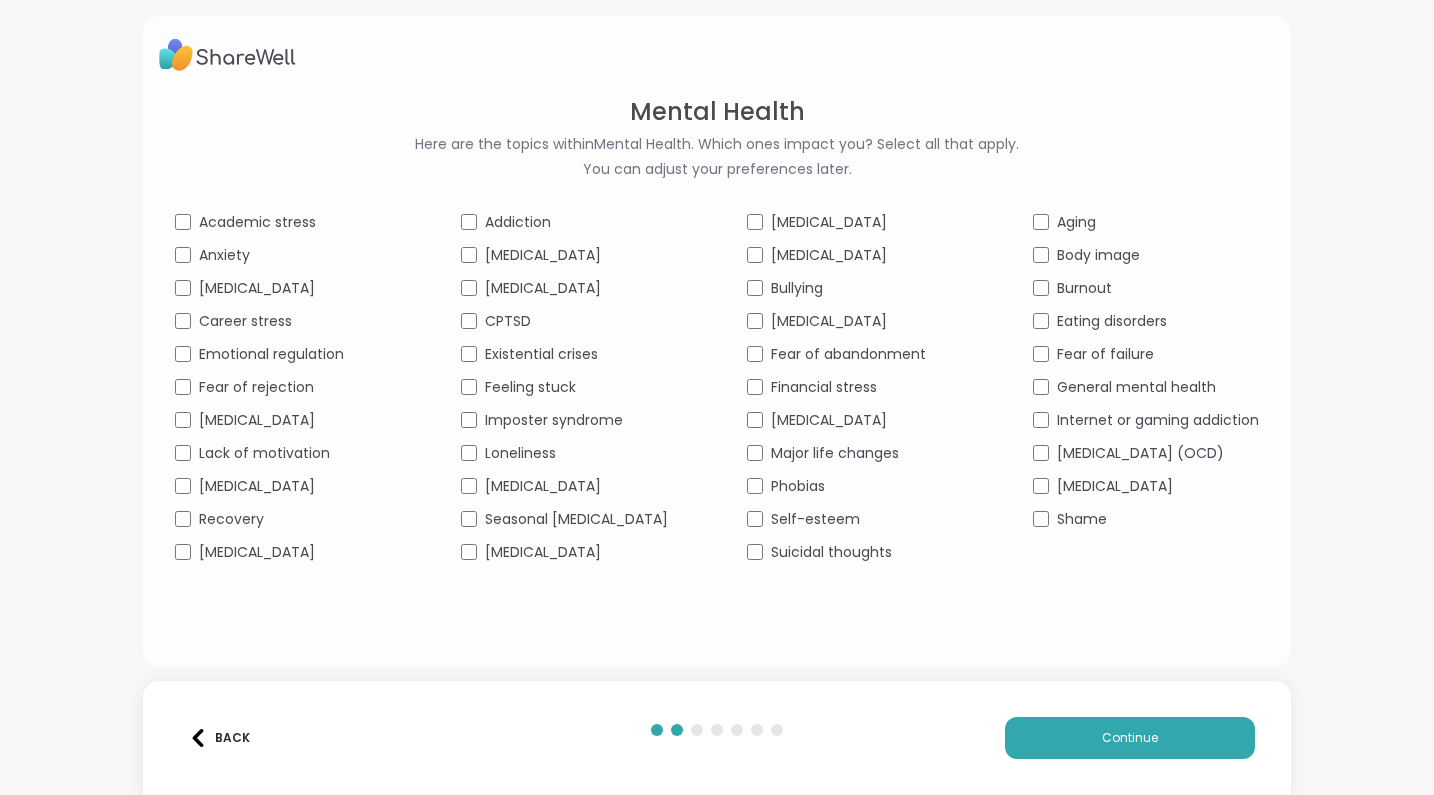 click on "Suicidal thoughts" at bounding box center (831, 552) 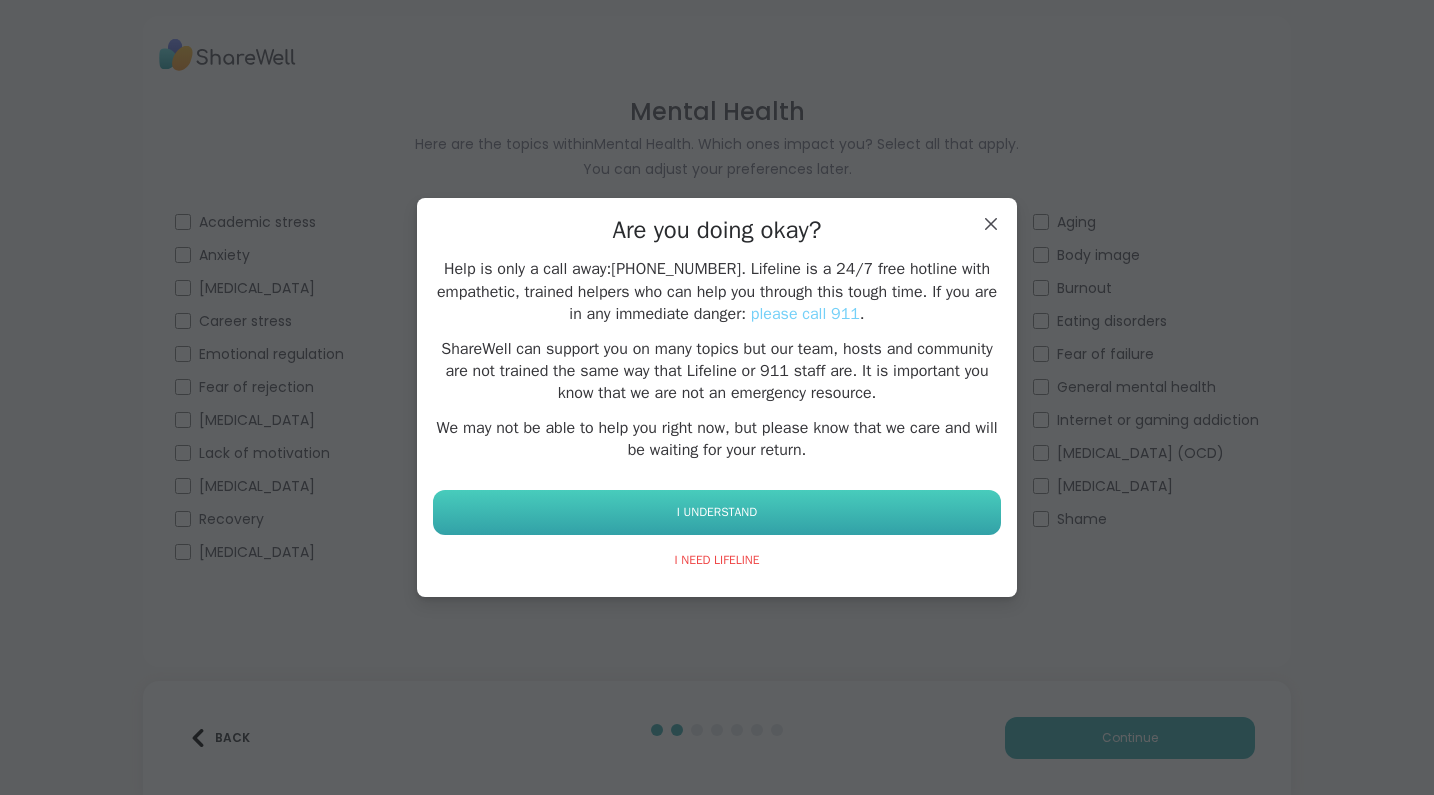 click on "I UNDERSTAND" at bounding box center [717, 512] 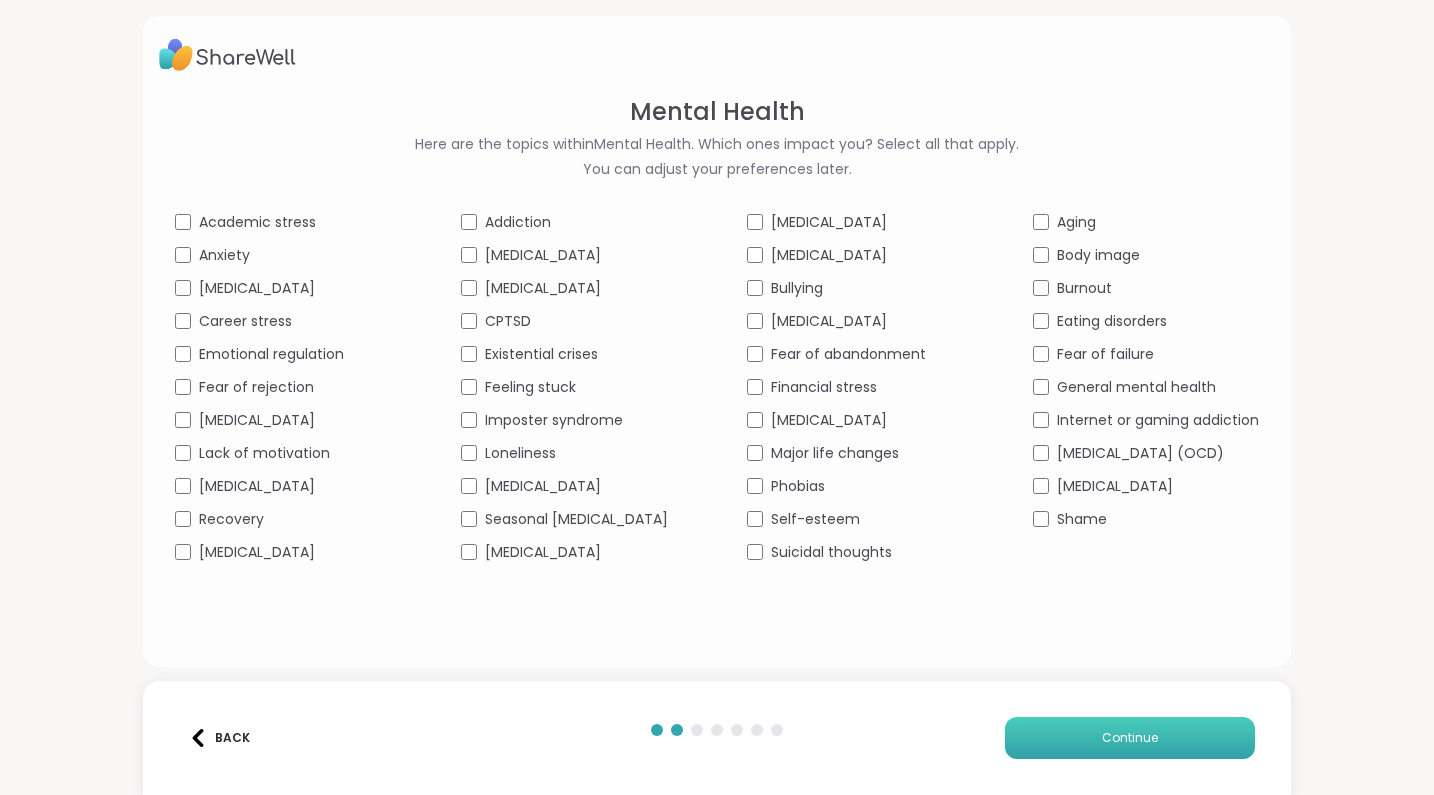 click on "Continue" at bounding box center (1130, 738) 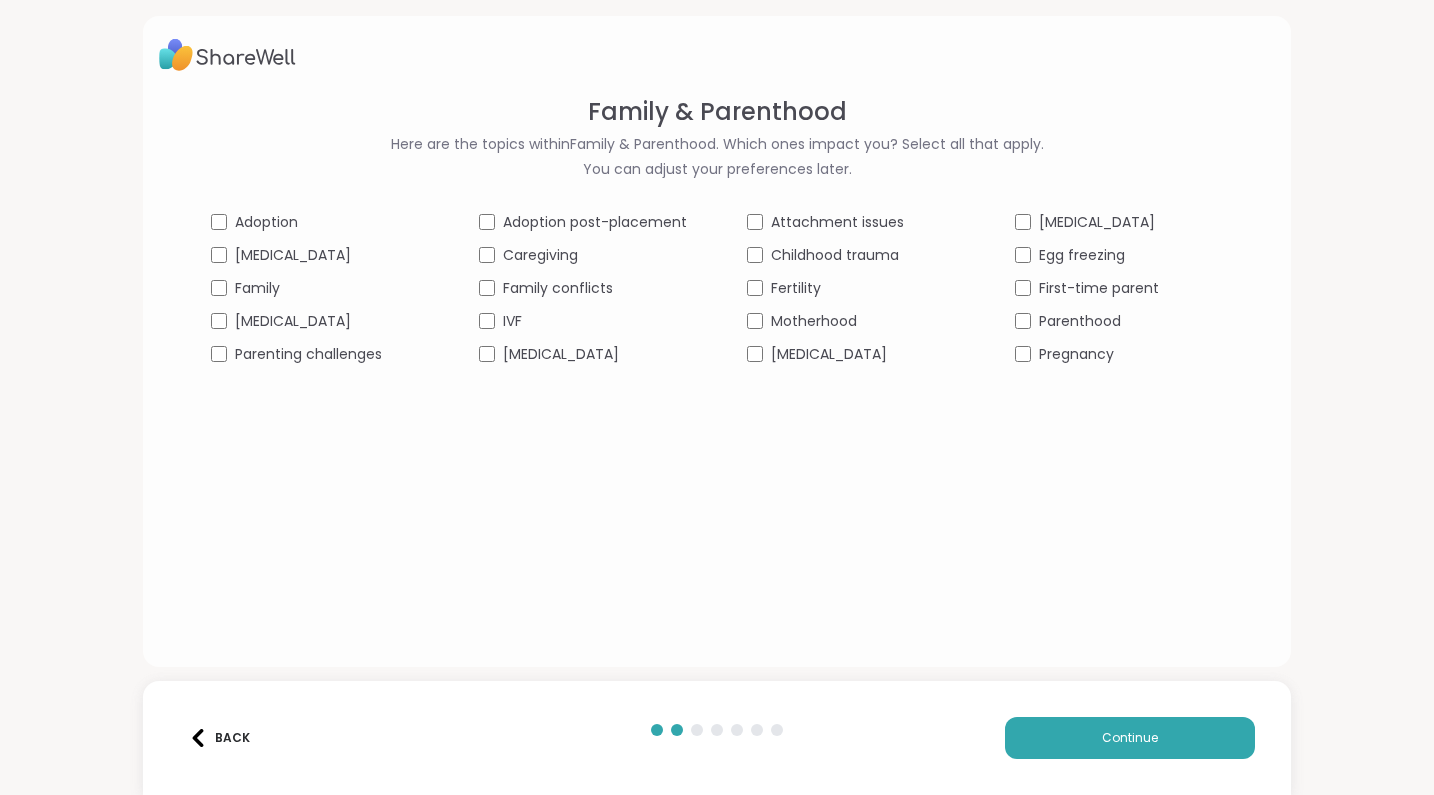 click on "Pregnancy" at bounding box center (1076, 354) 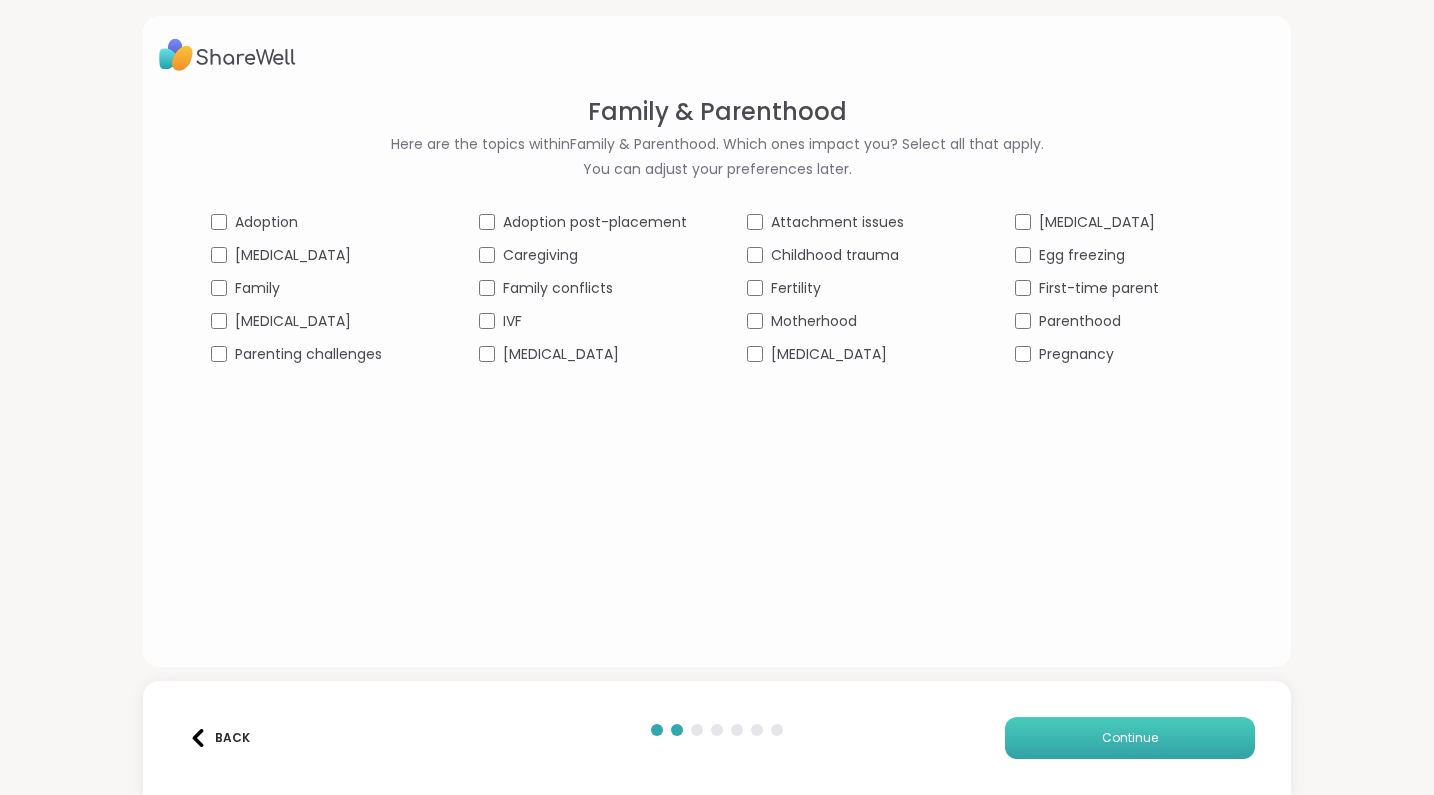 click on "Continue" at bounding box center (1130, 738) 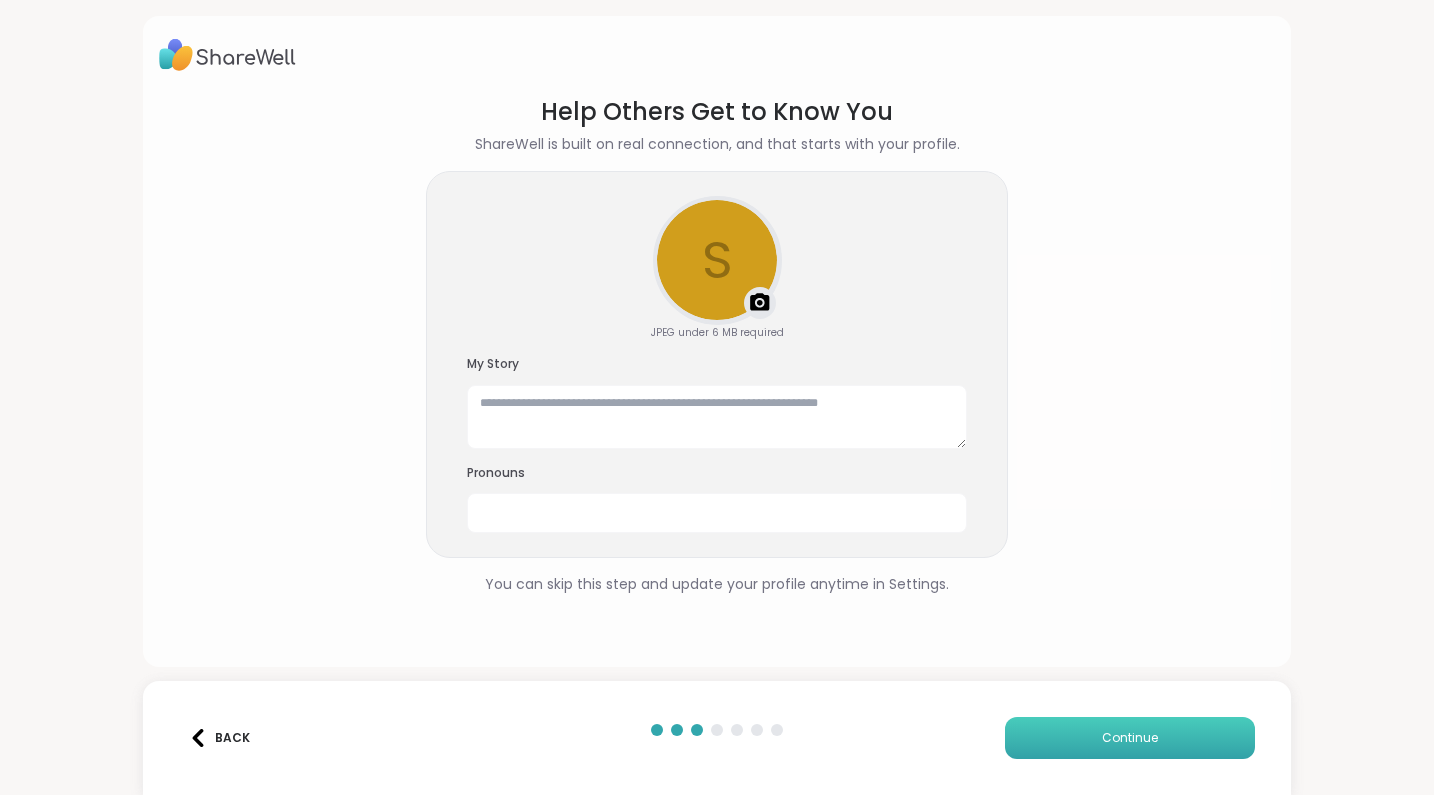 click on "Continue" at bounding box center [1130, 738] 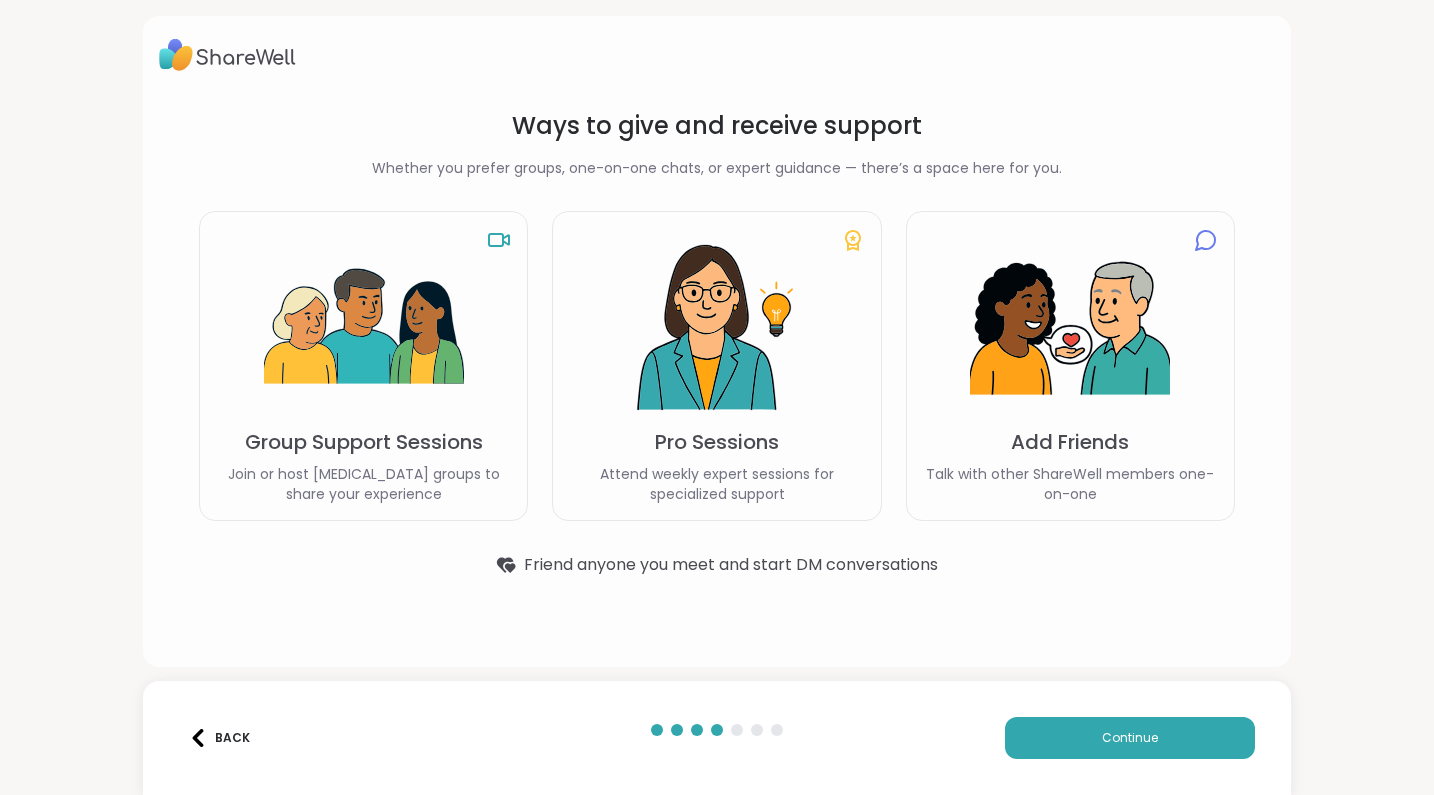 scroll, scrollTop: 0, scrollLeft: 0, axis: both 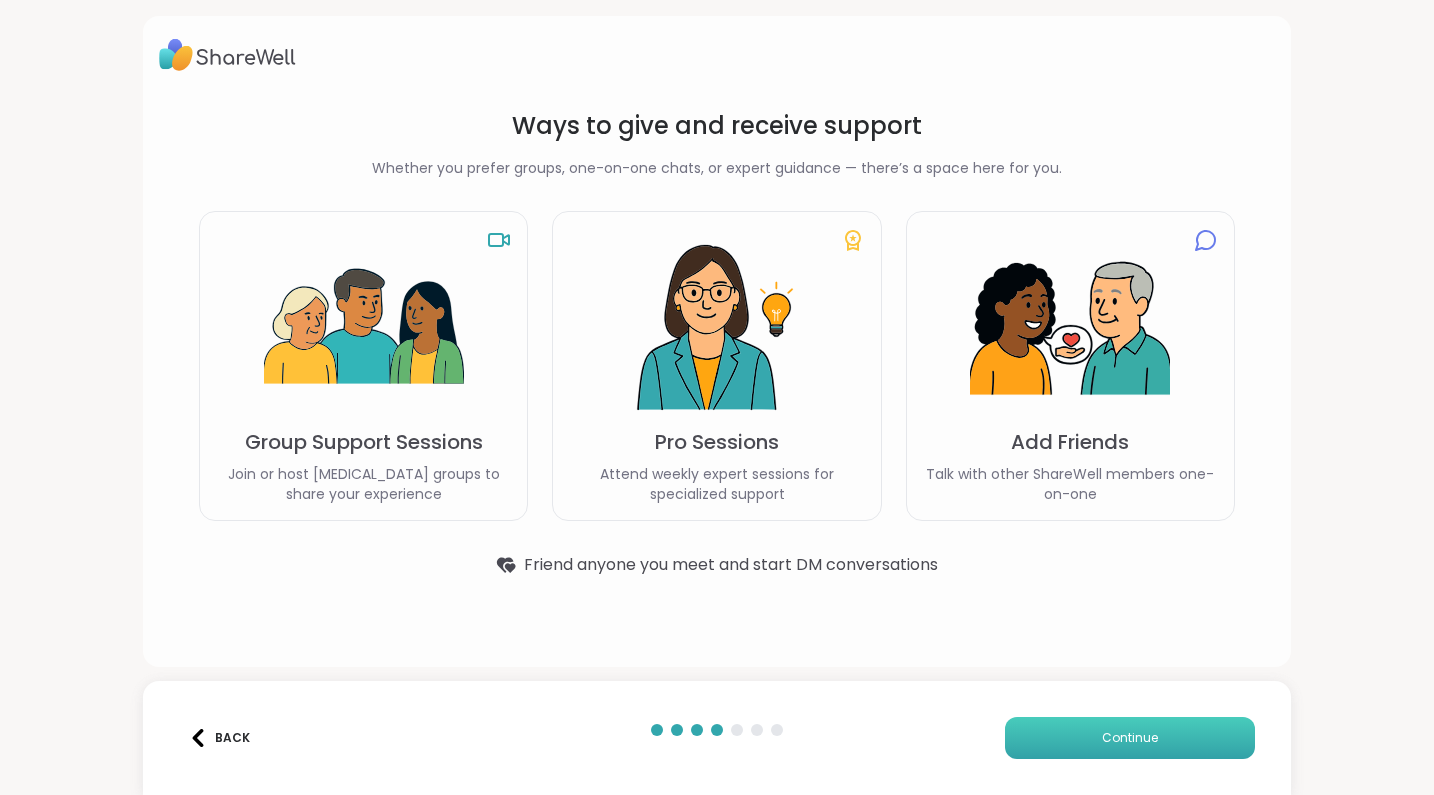 click on "Continue" at bounding box center [1130, 738] 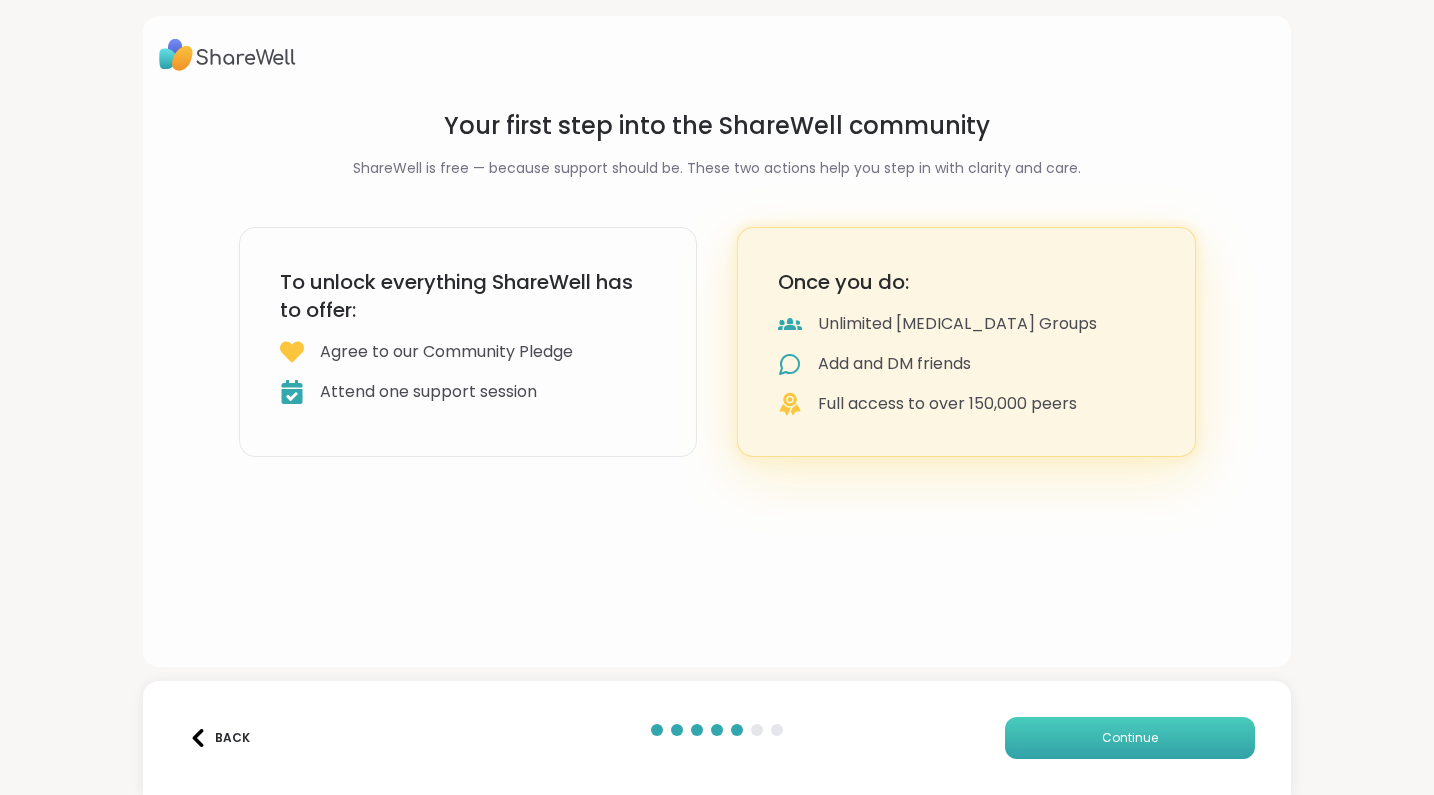 click on "Continue" at bounding box center [1130, 738] 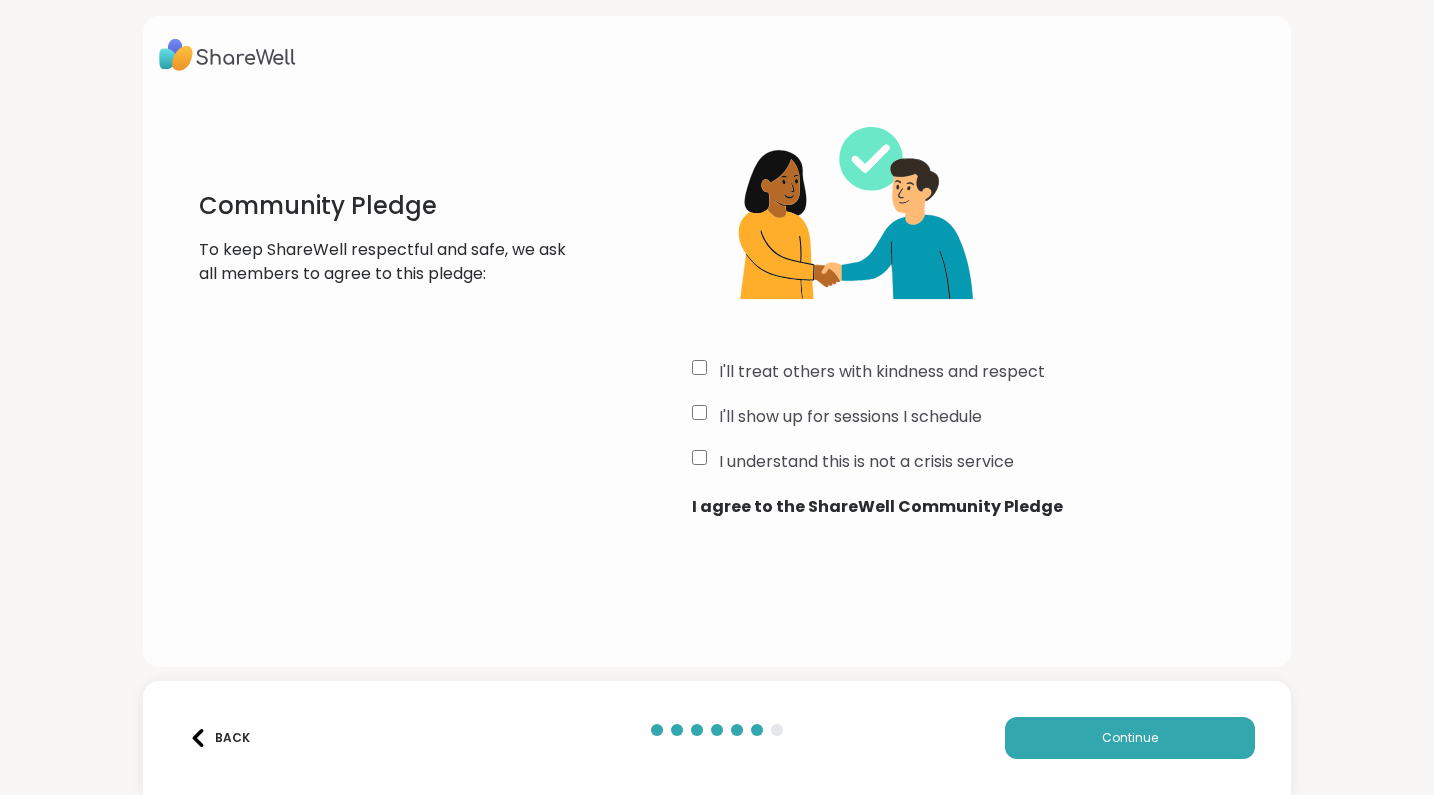 click on "Back Continue" at bounding box center (716, 738) 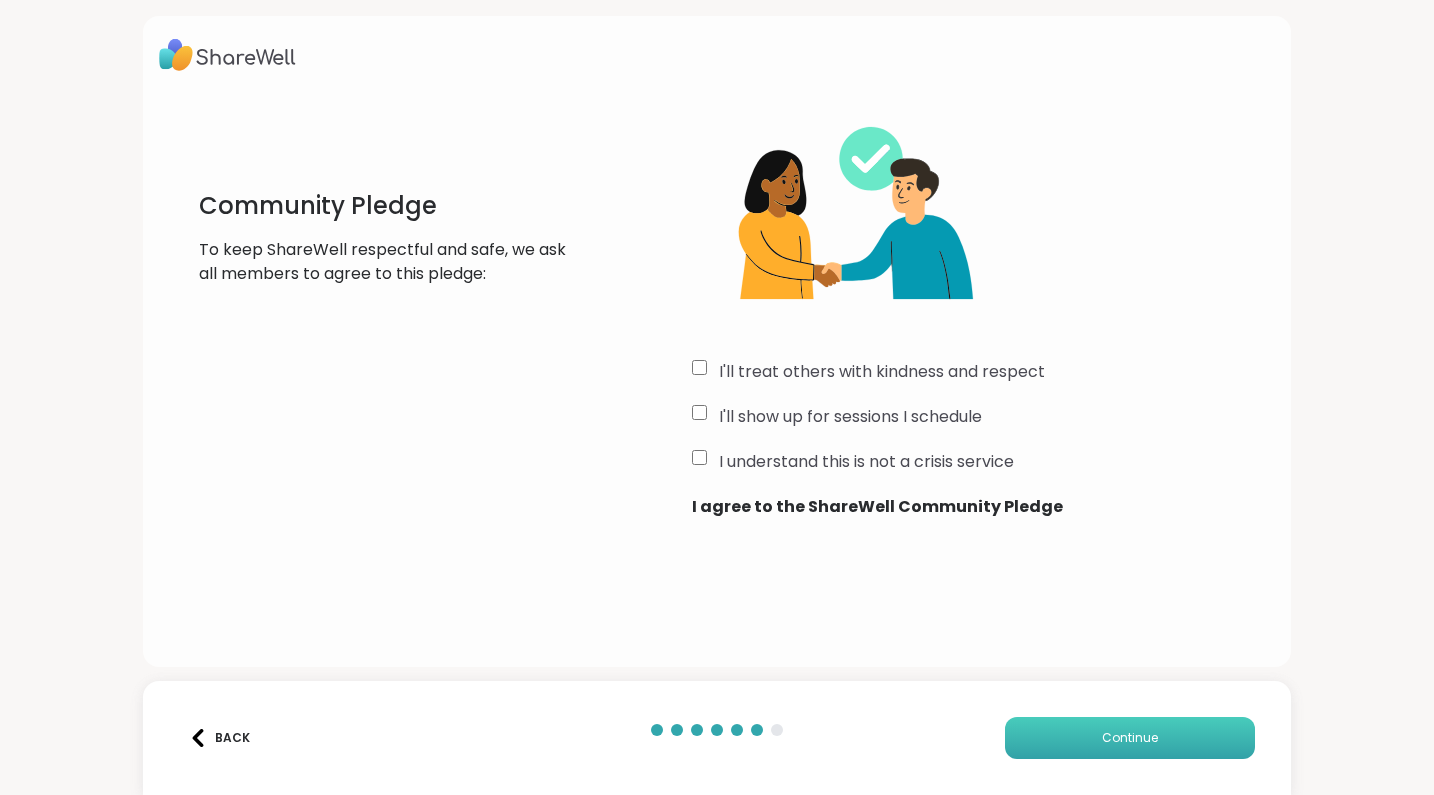 click on "Continue" at bounding box center (1130, 738) 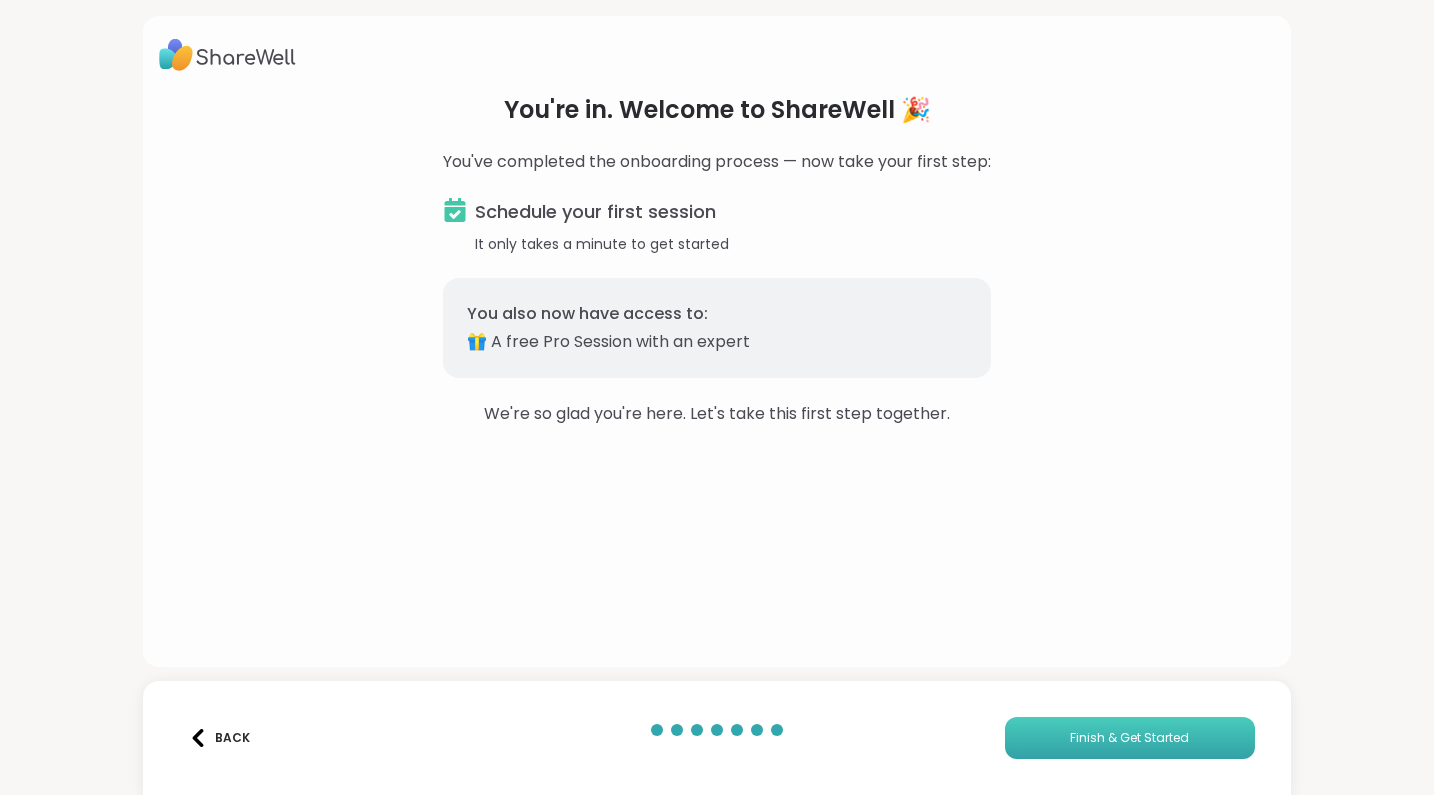 click on "Finish & Get Started" at bounding box center [1130, 738] 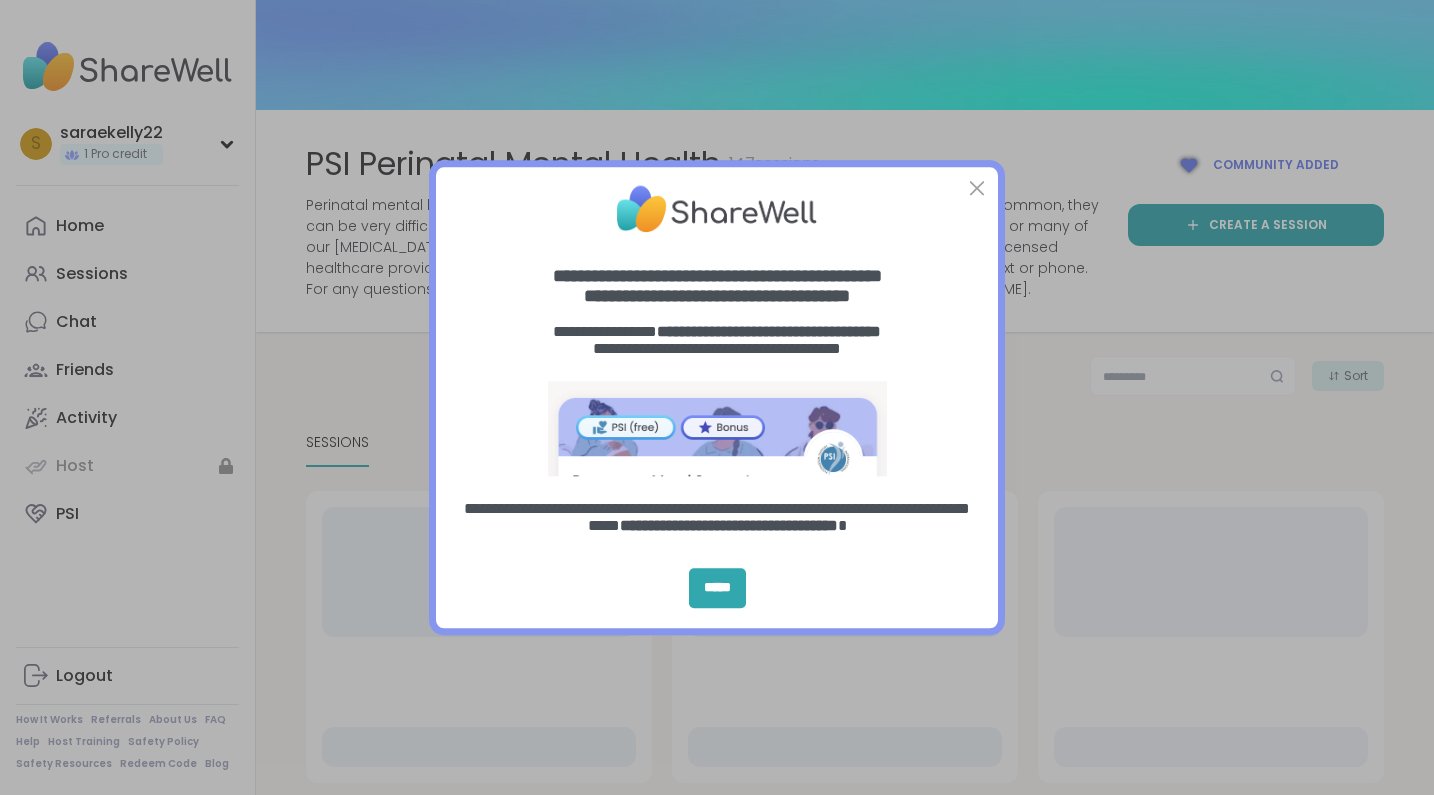 scroll, scrollTop: 0, scrollLeft: 0, axis: both 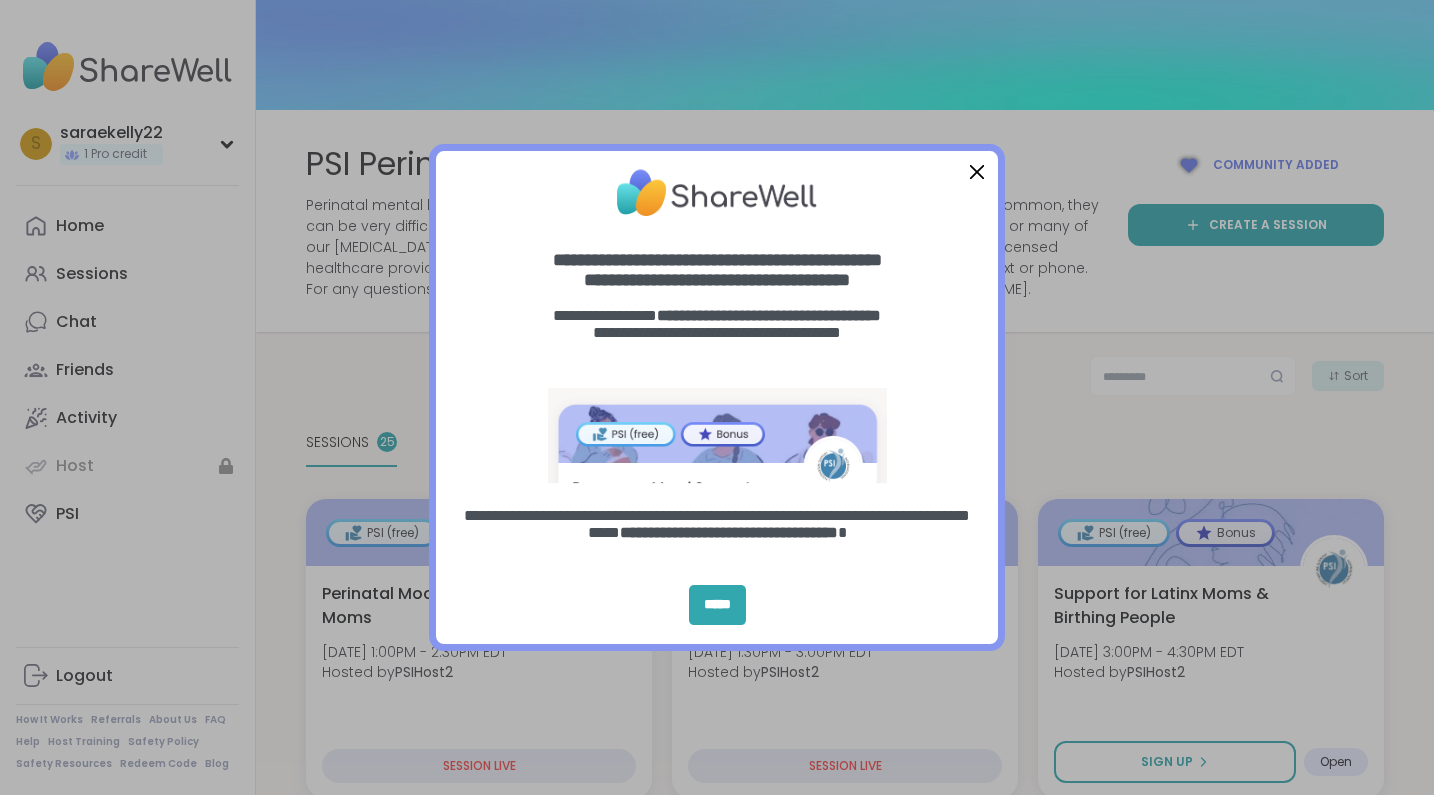 click at bounding box center [977, 171] 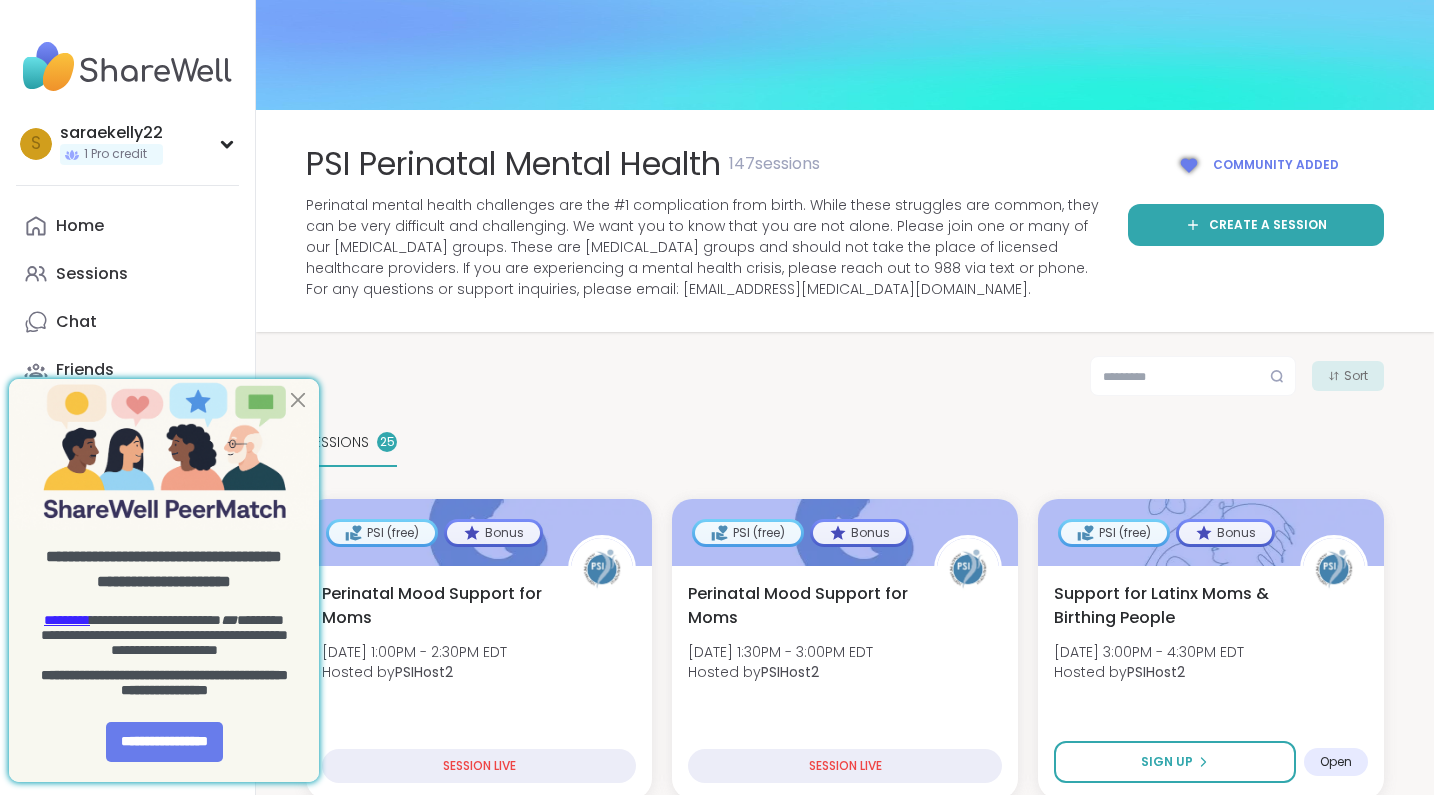 scroll, scrollTop: 0, scrollLeft: 0, axis: both 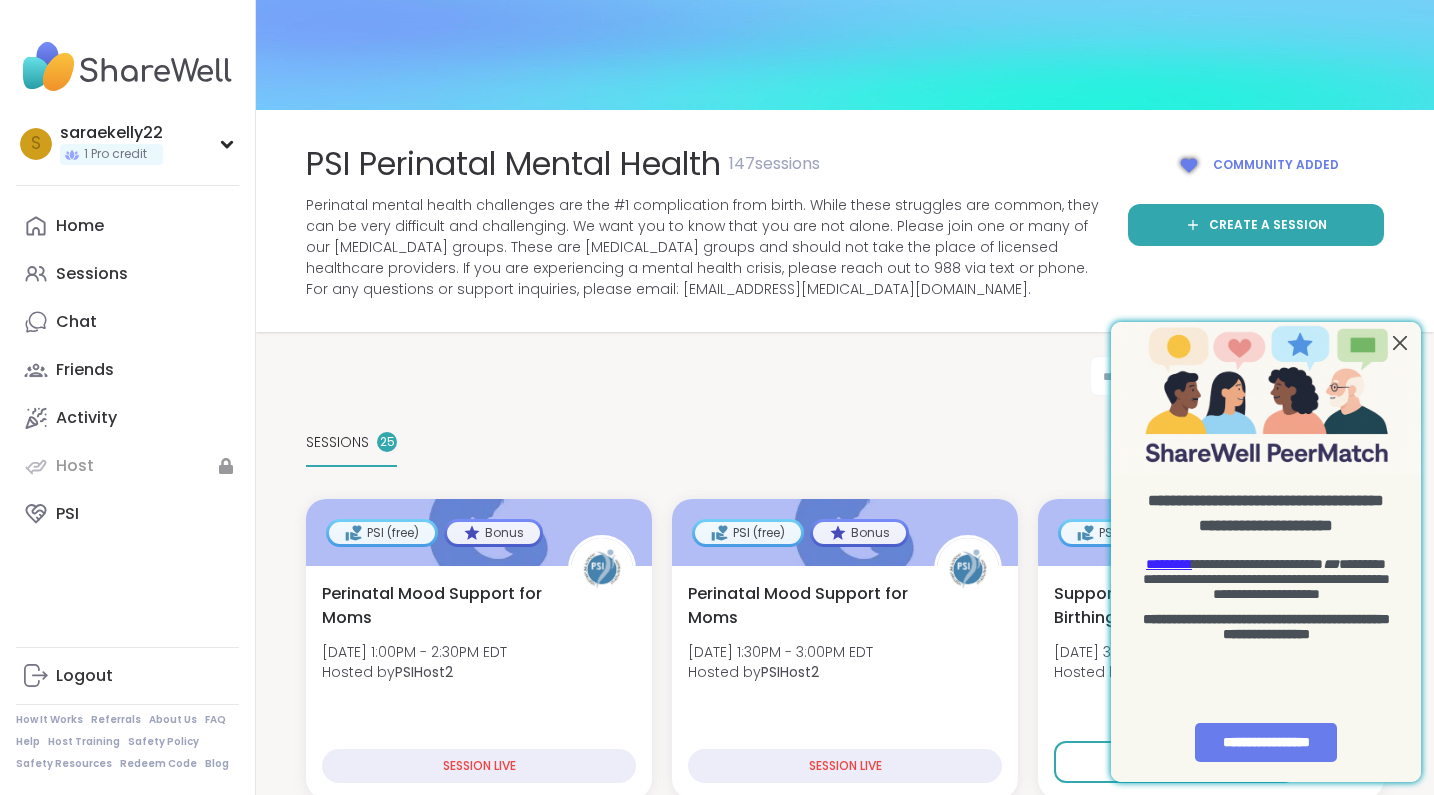 click at bounding box center [1400, 343] 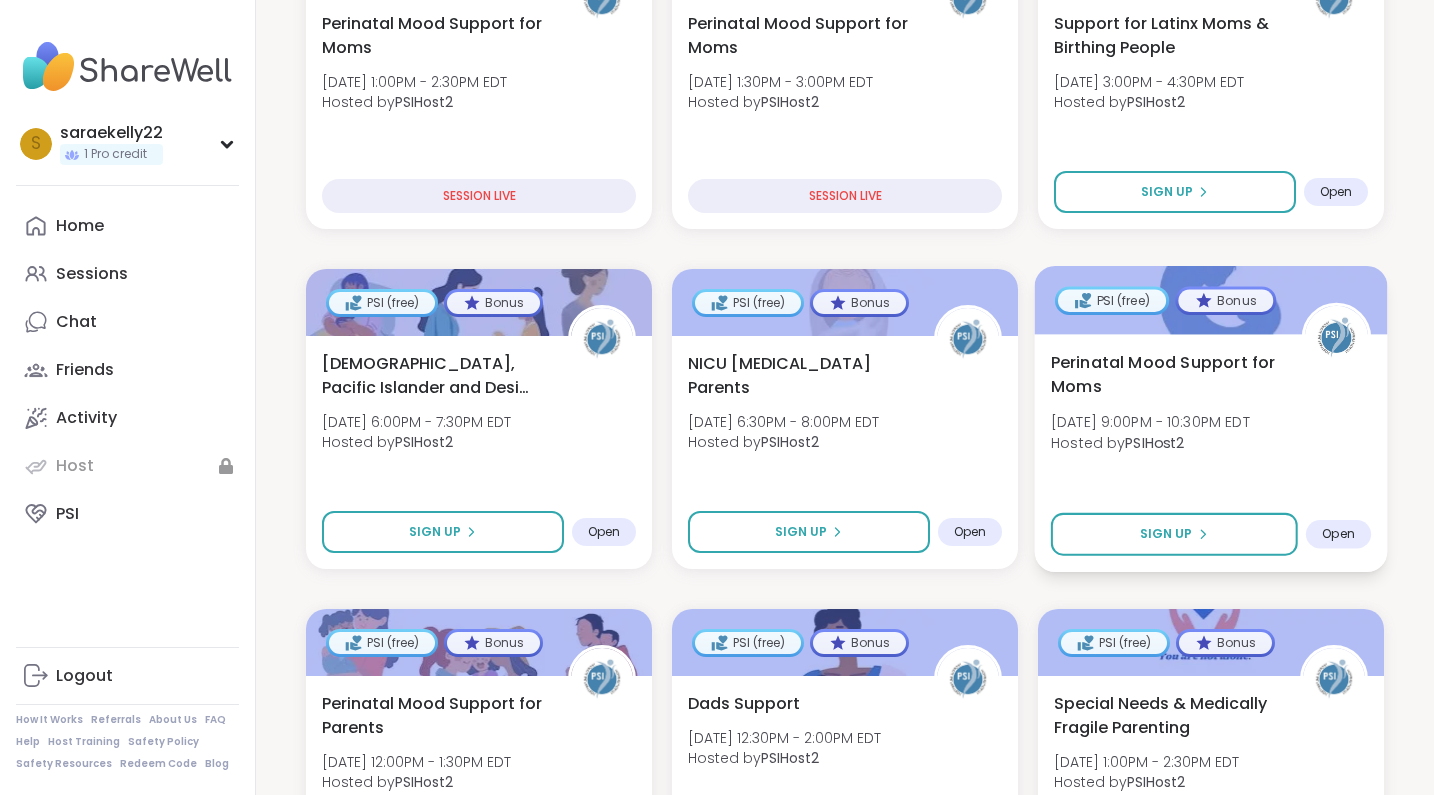 scroll, scrollTop: 571, scrollLeft: 0, axis: vertical 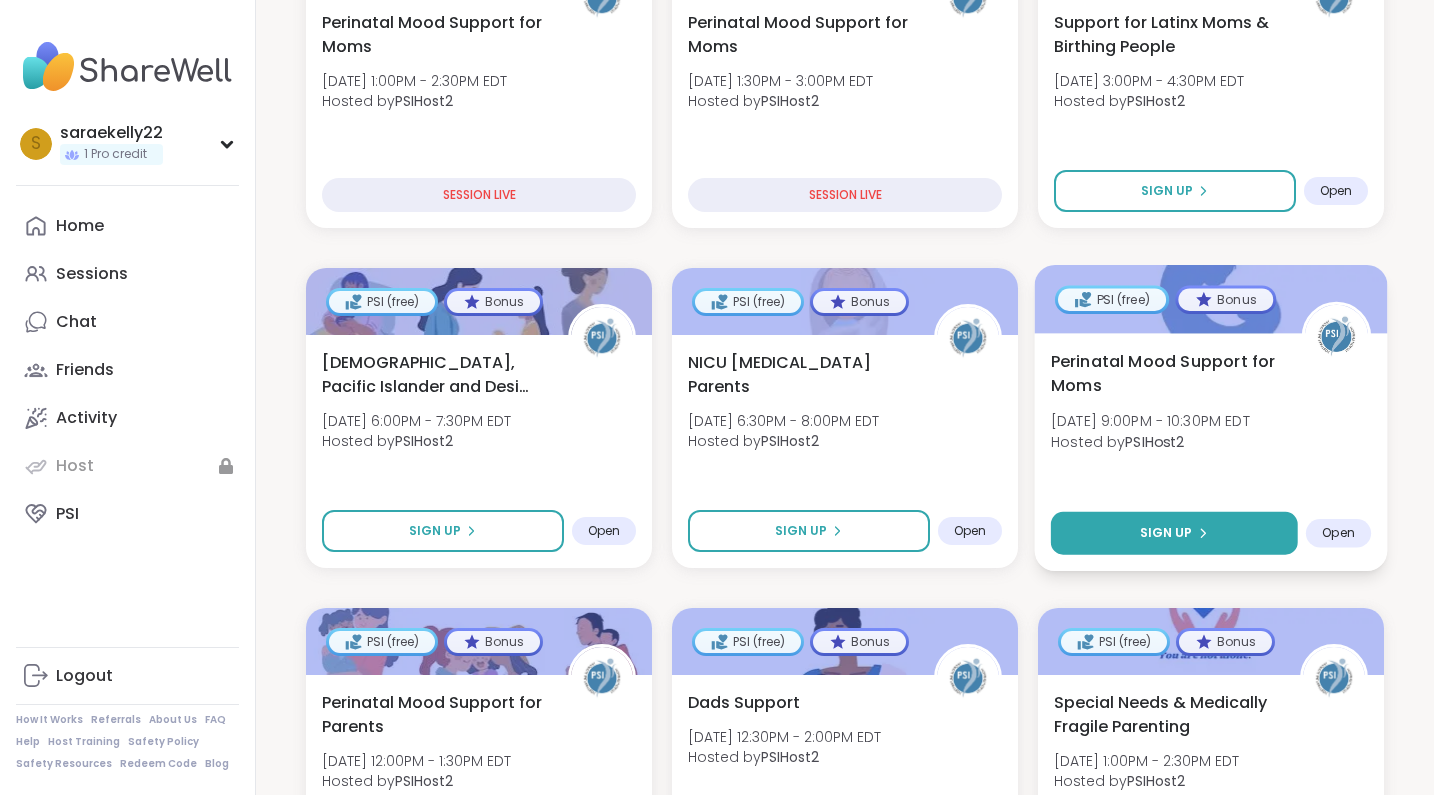 click on "Sign Up" at bounding box center [1166, 533] 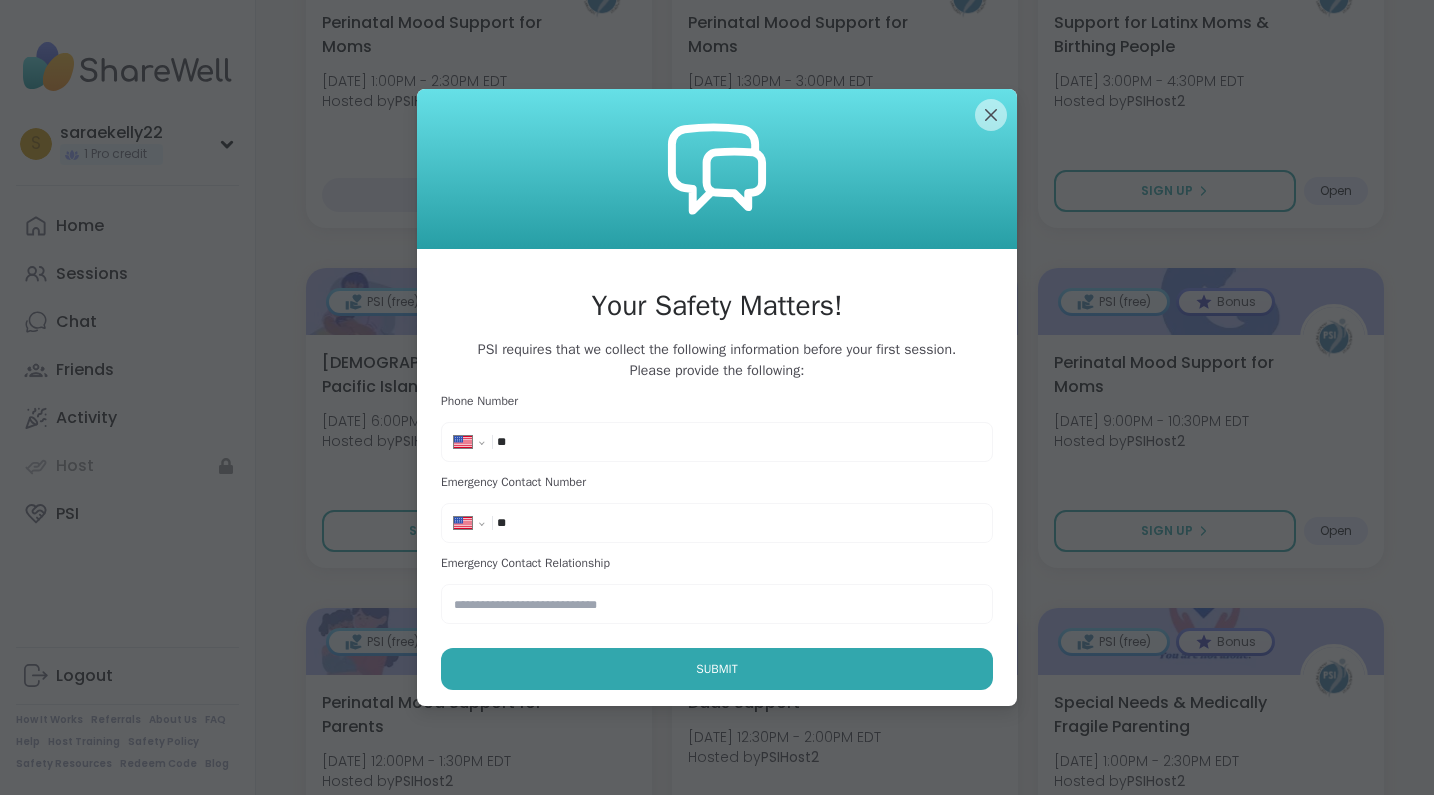 select on "**" 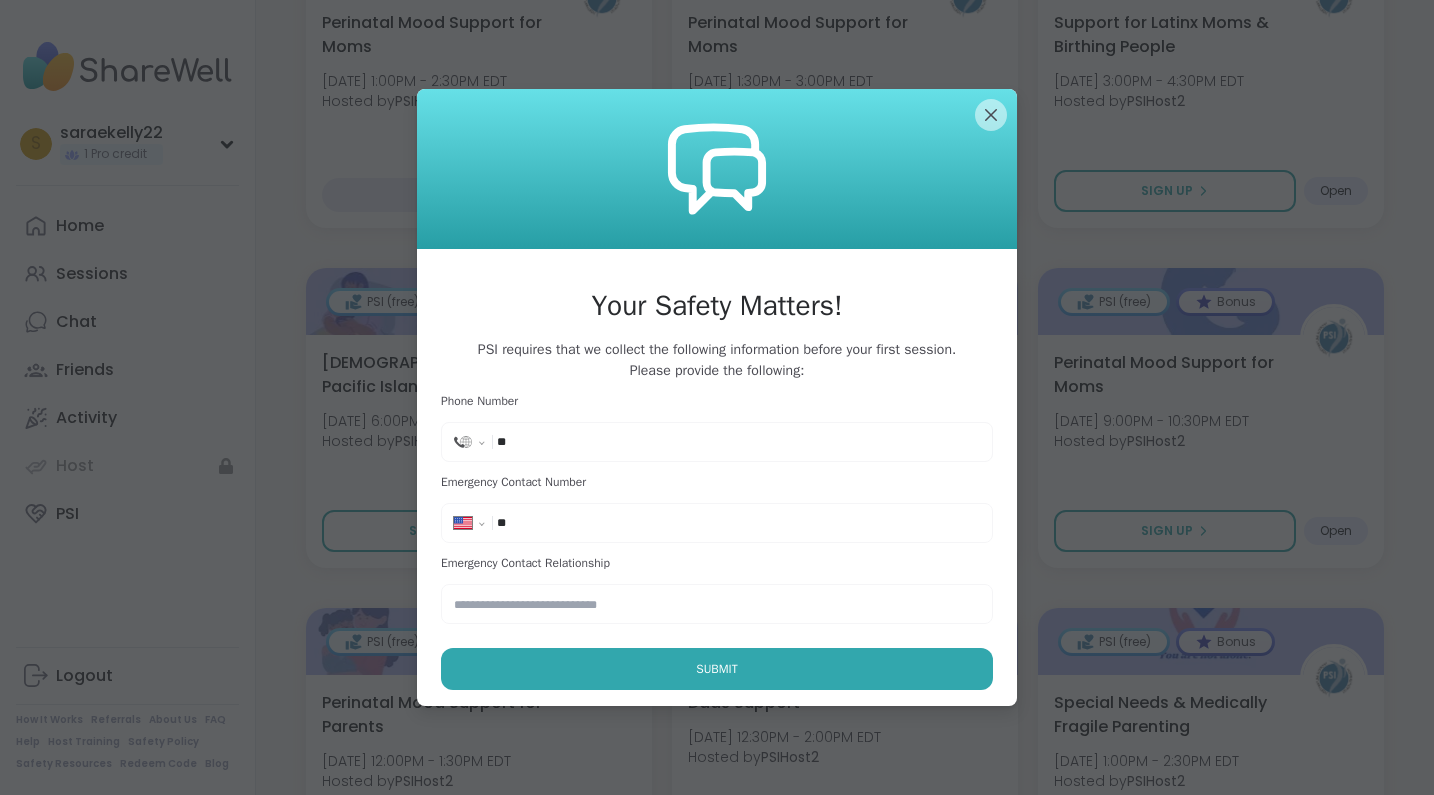 select on "**" 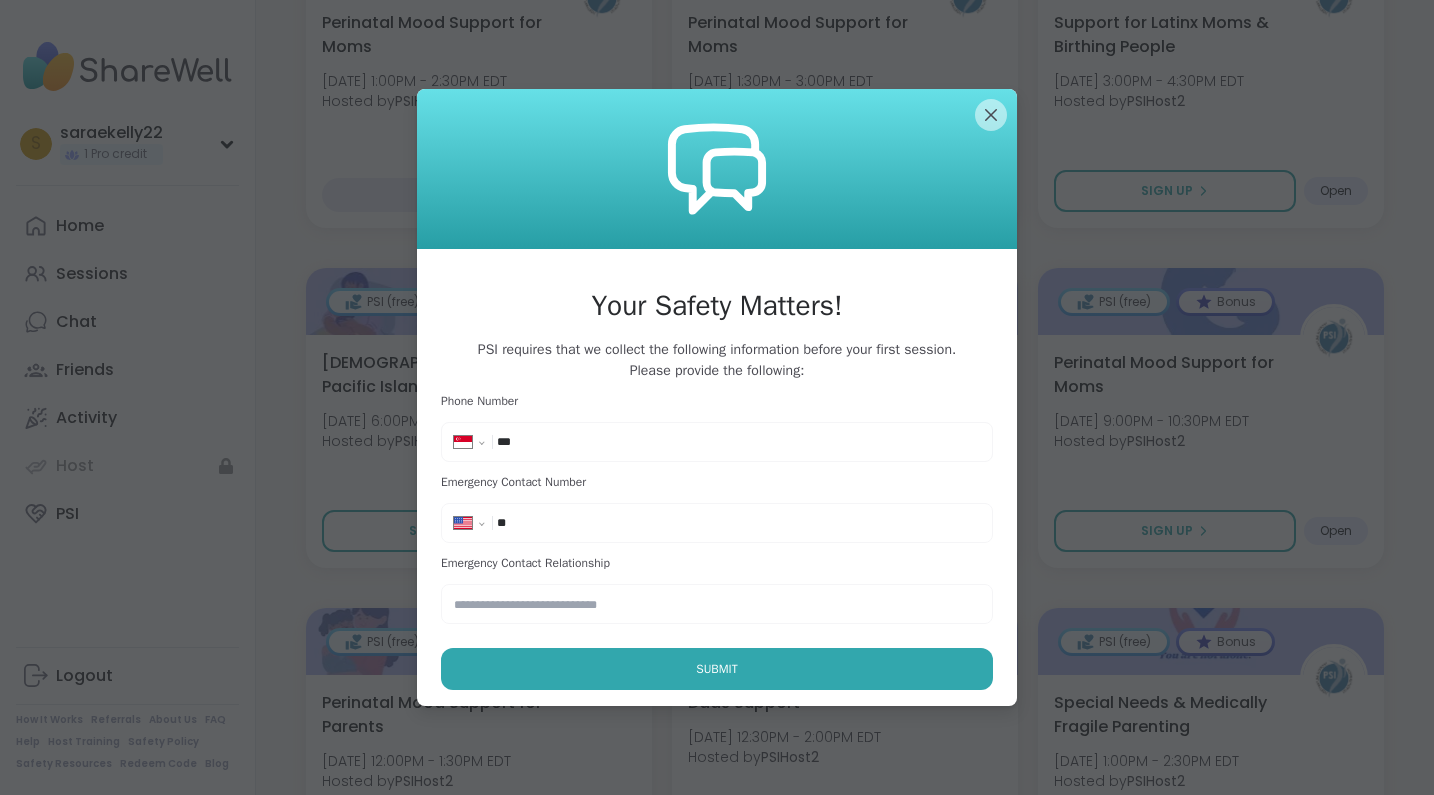 type on "**" 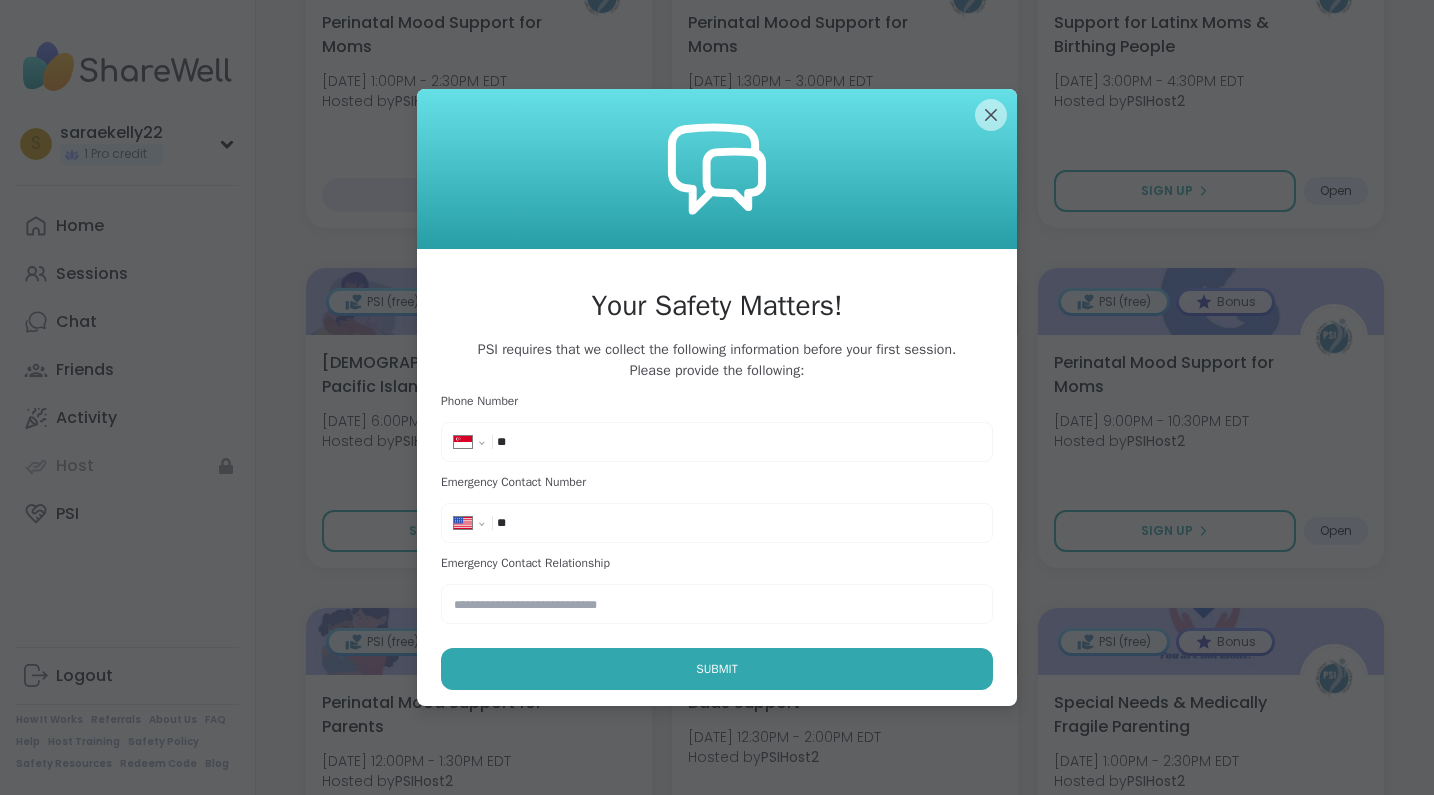 select on "**" 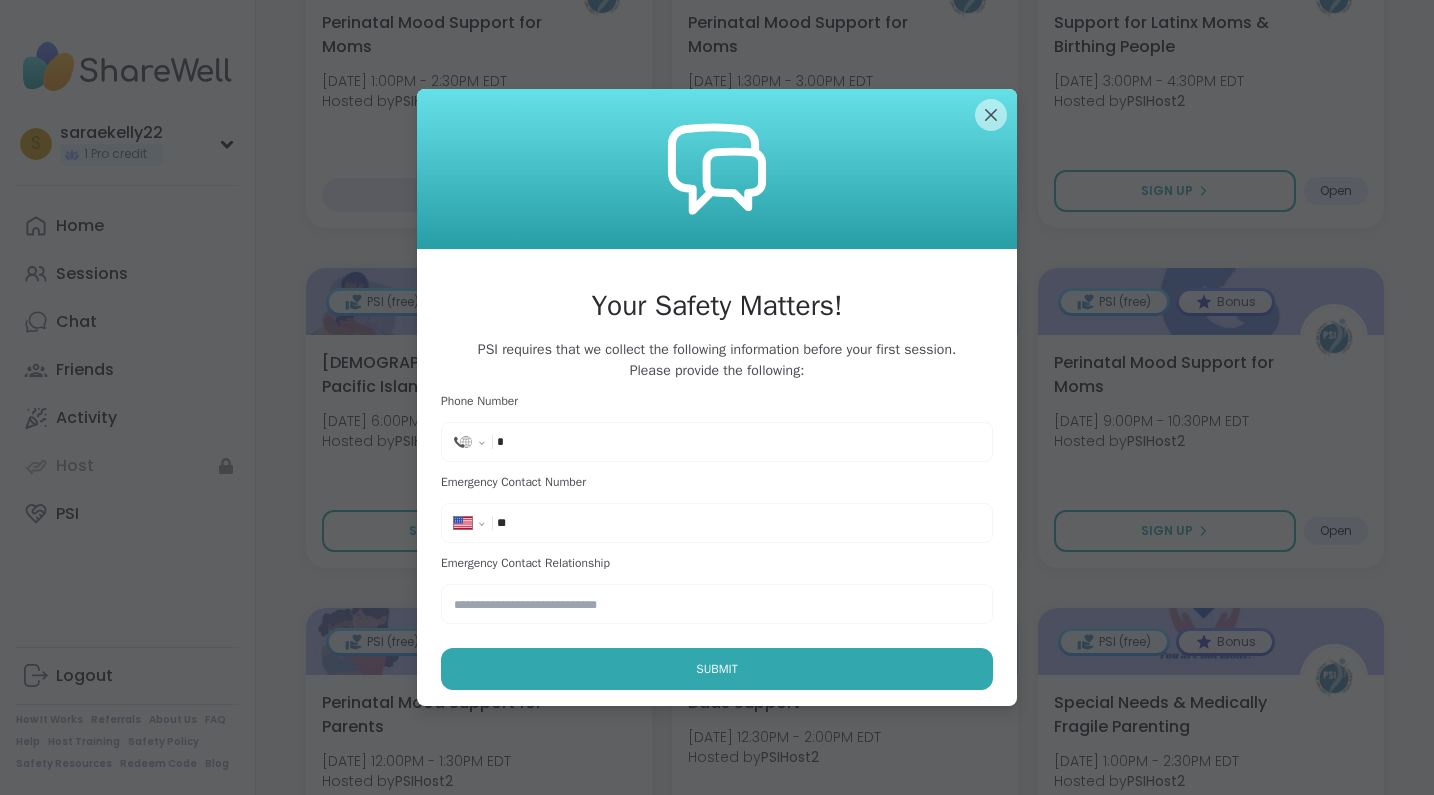 type on "**" 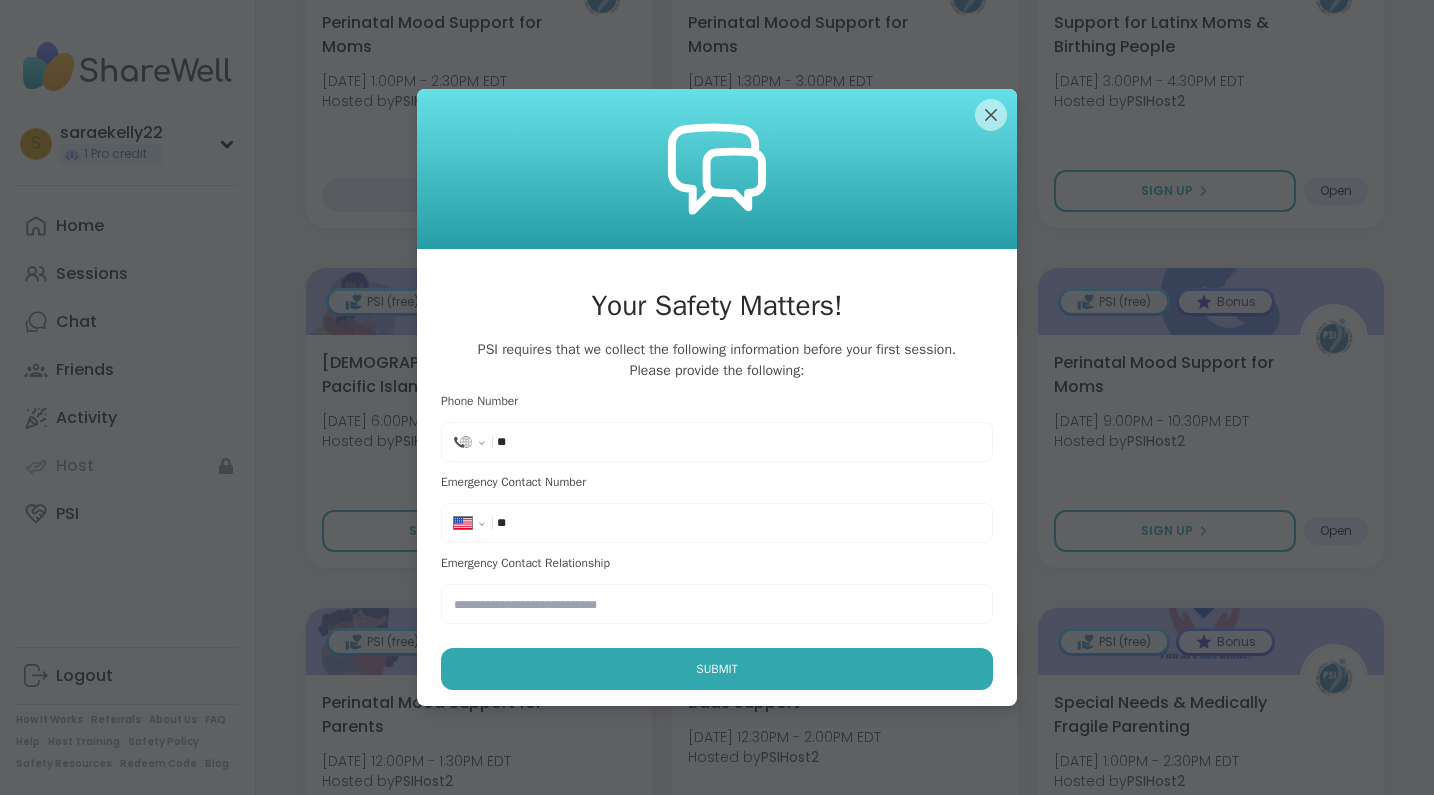 select on "**" 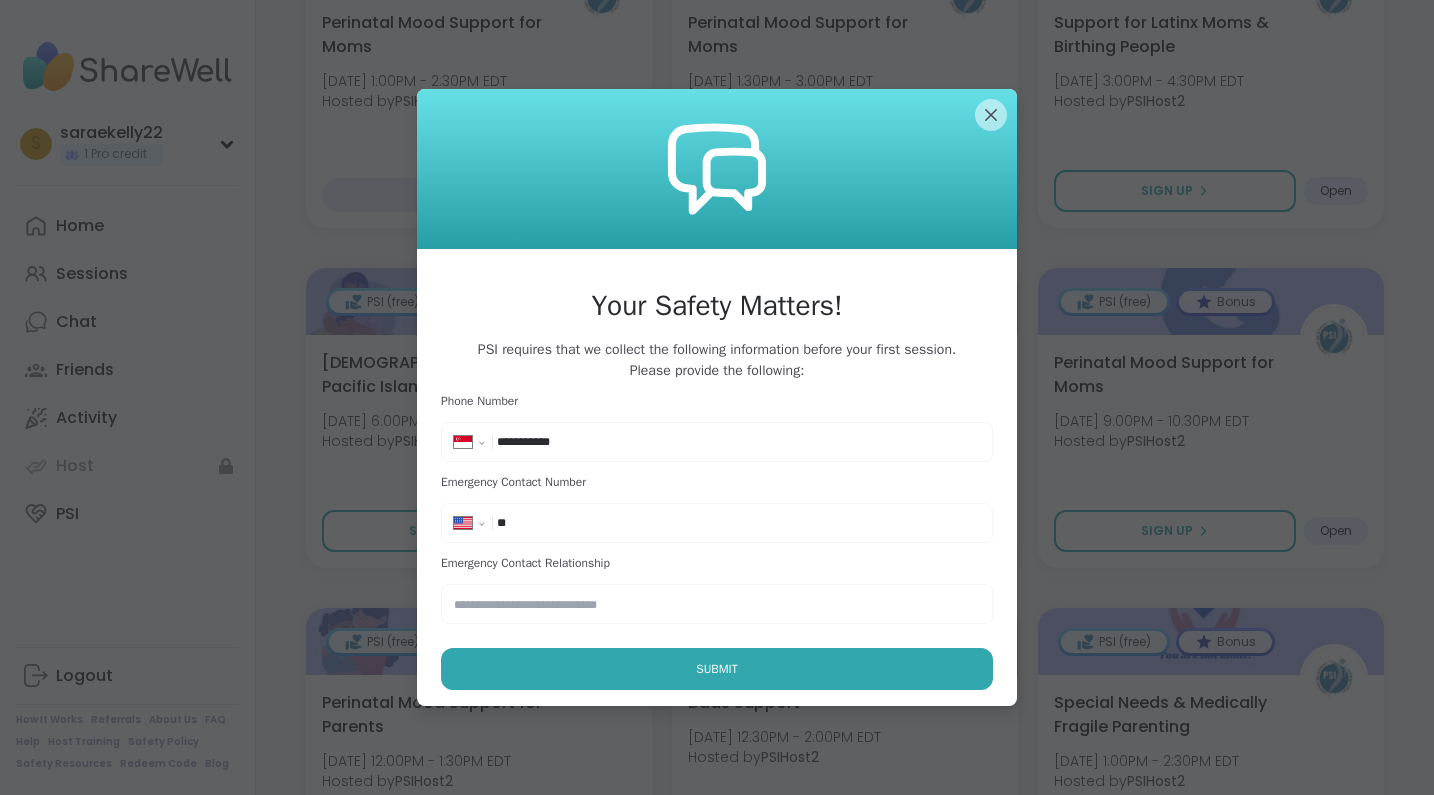 type on "**********" 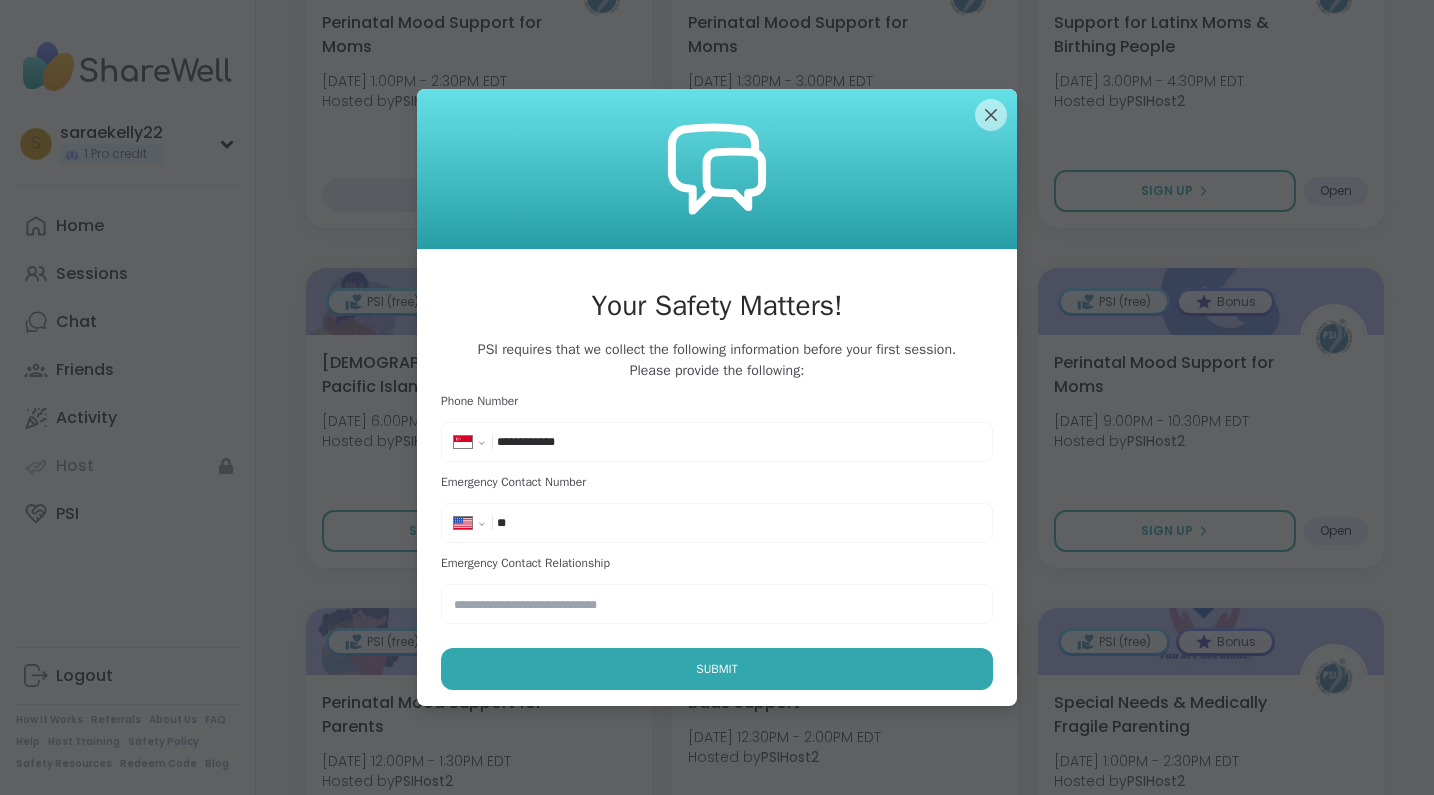 click on "**********" at bounding box center (557, 442) 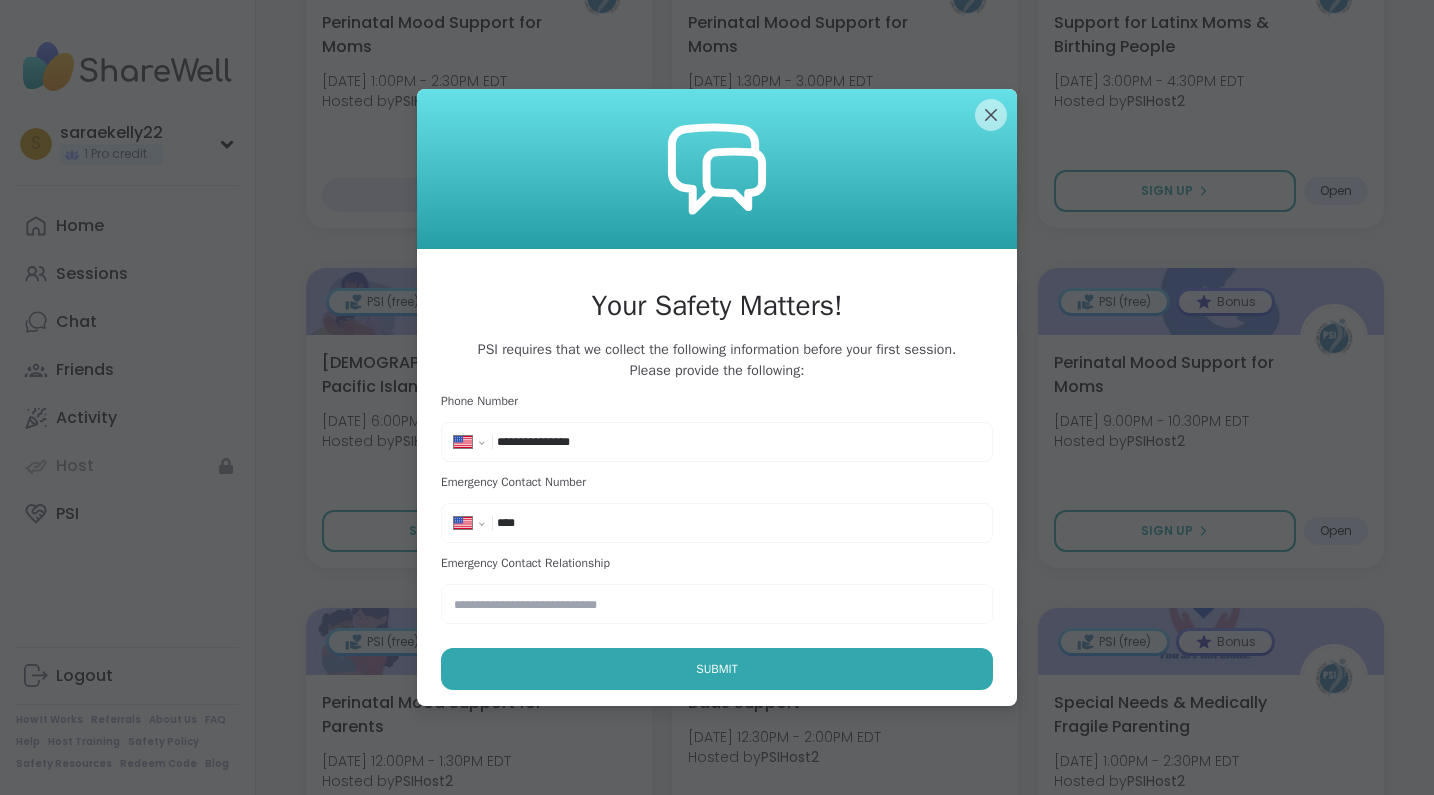 type on "**" 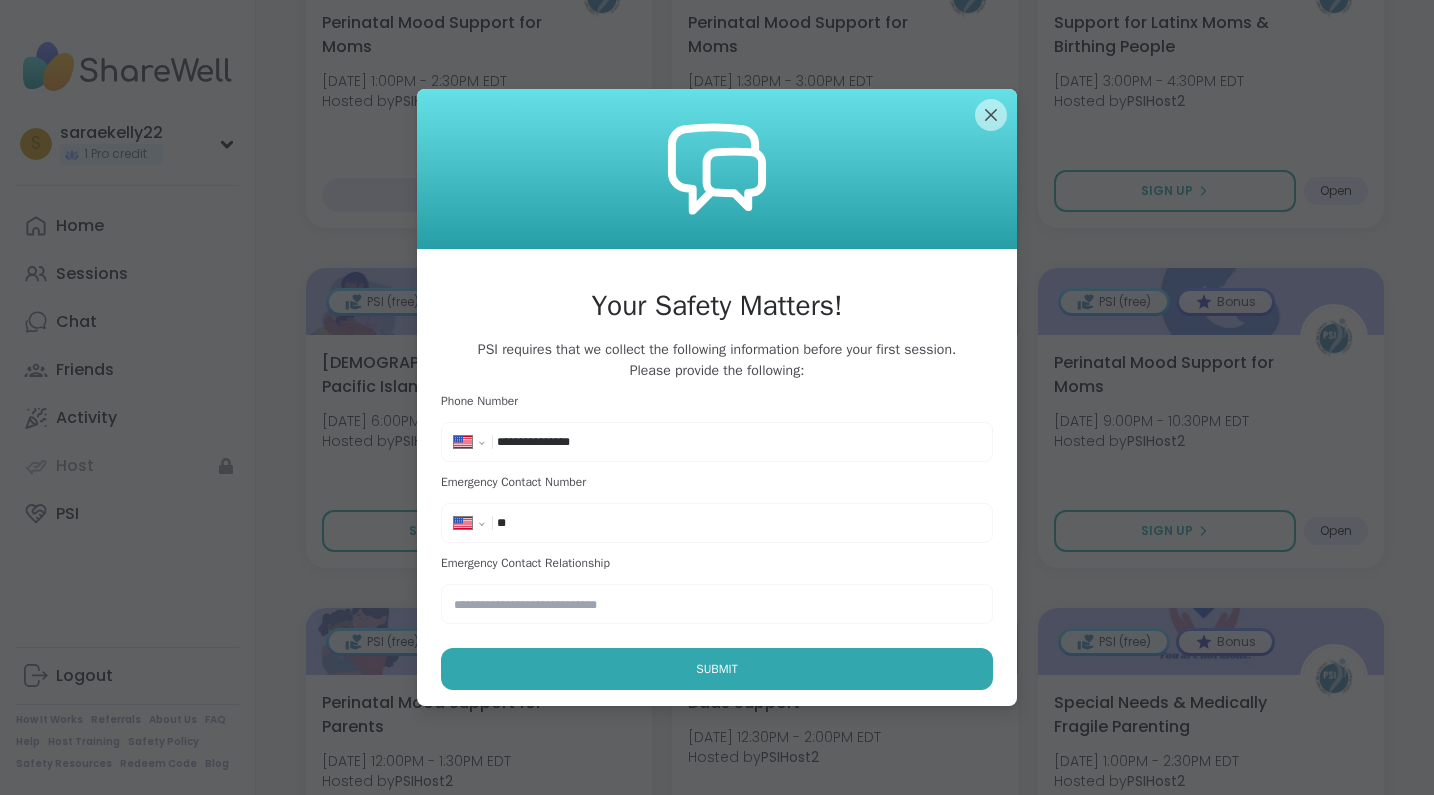 select on "**" 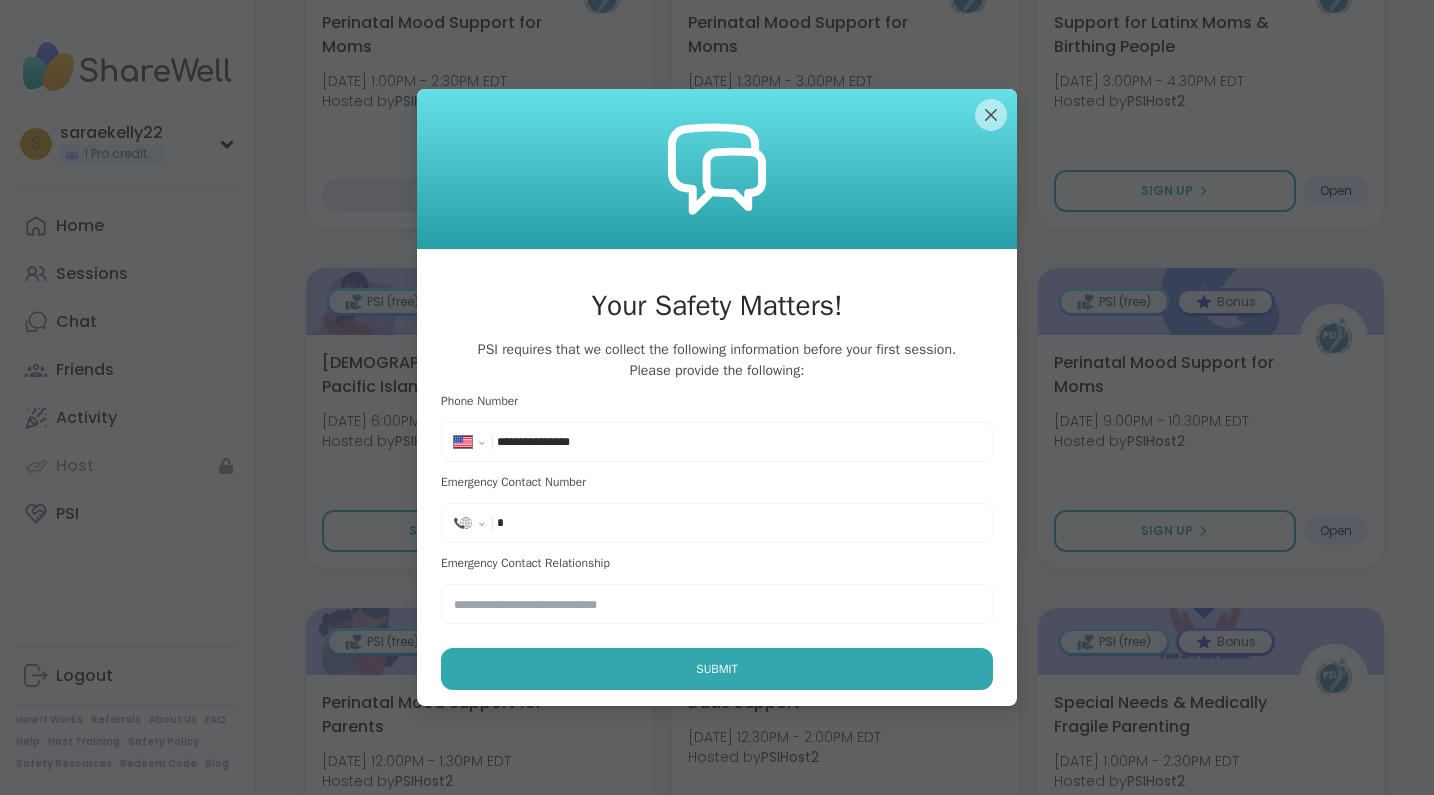 type on "**" 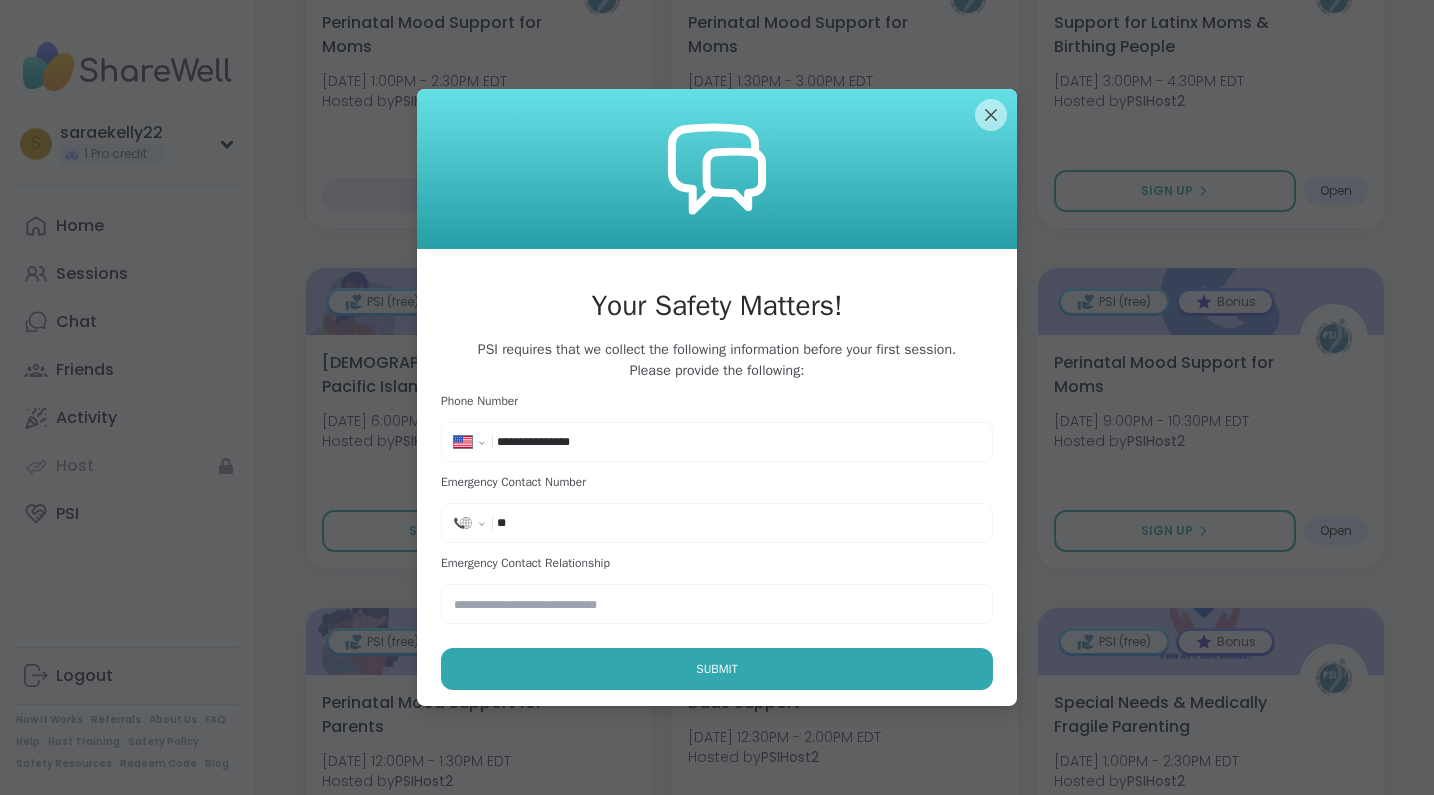 select on "**" 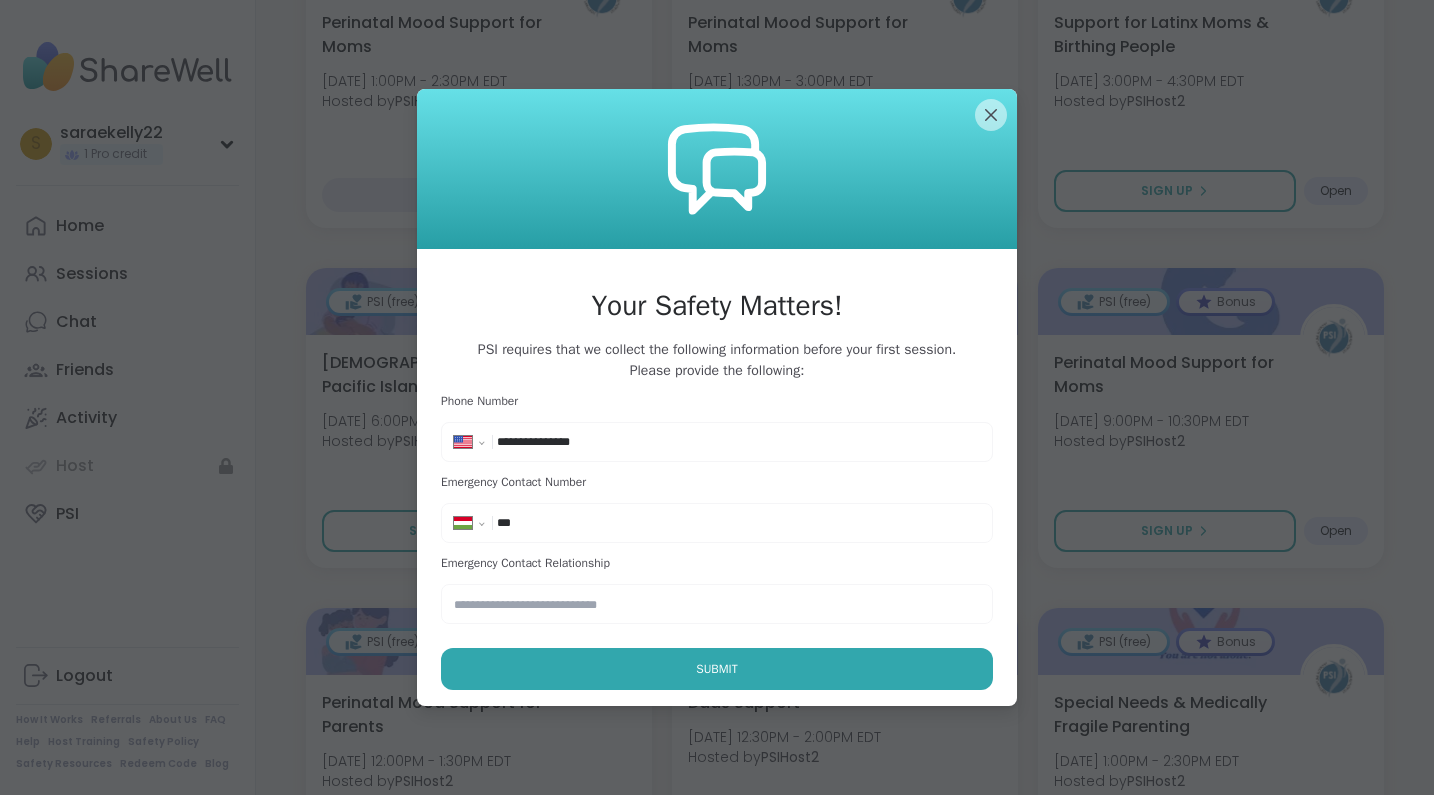 type on "**" 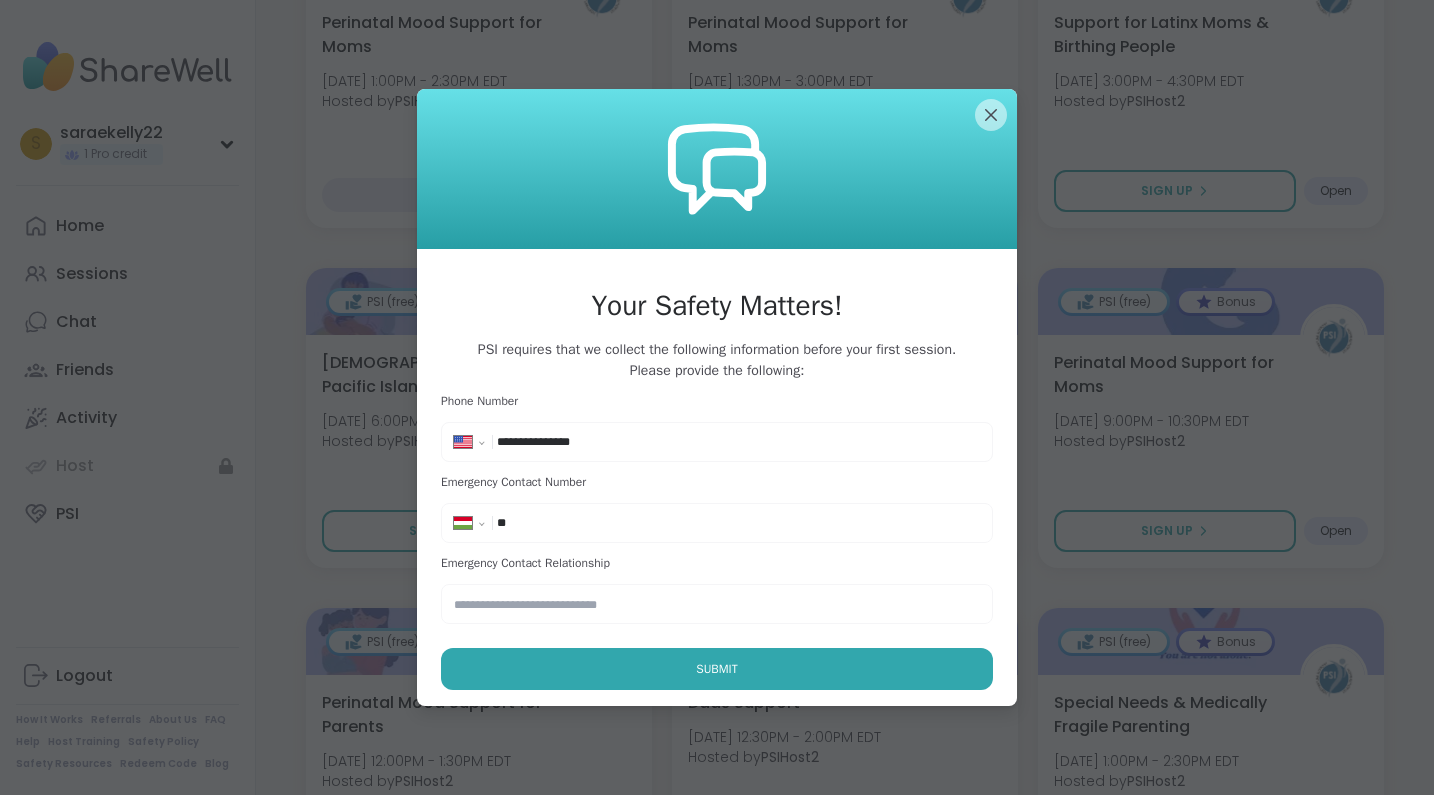 select on "**" 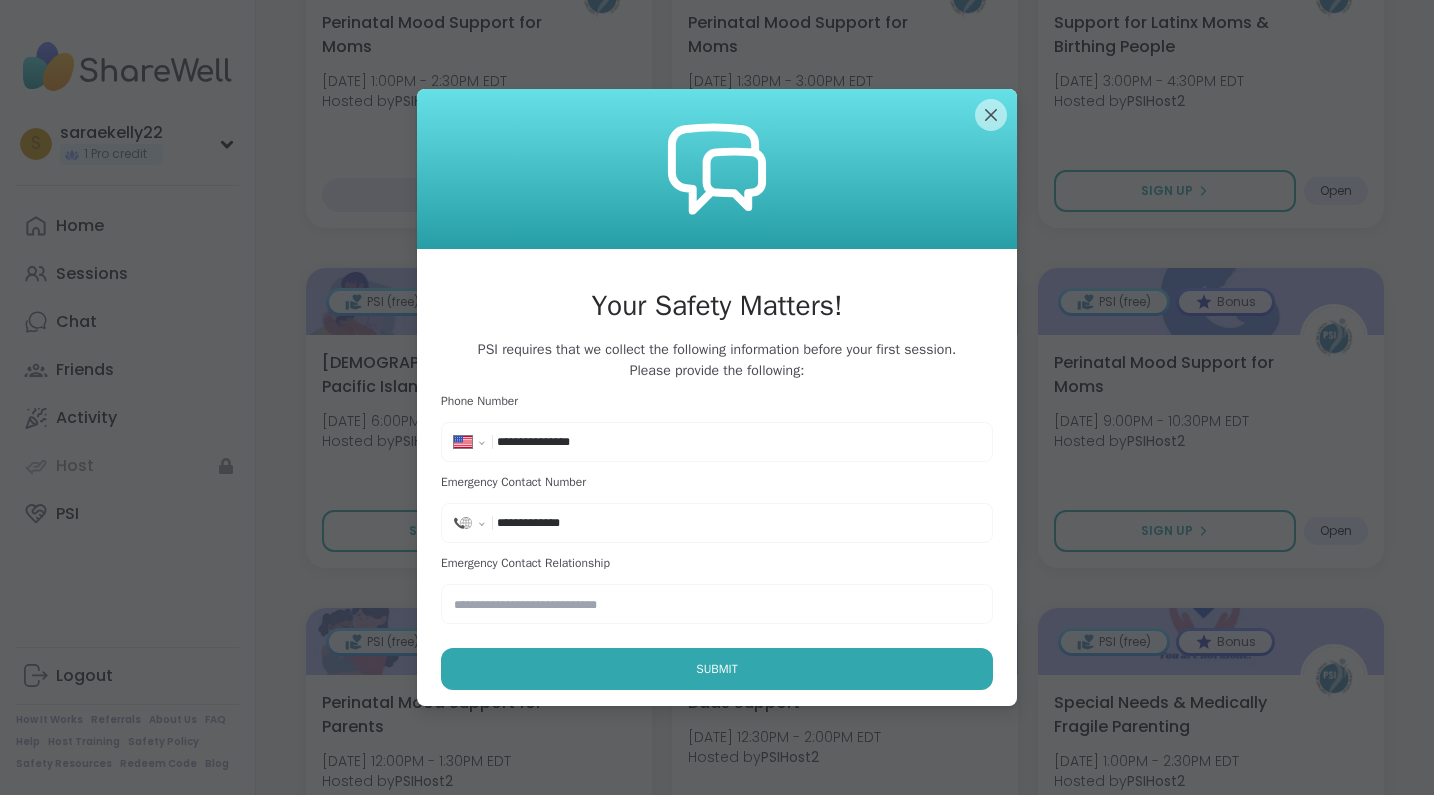 type on "**********" 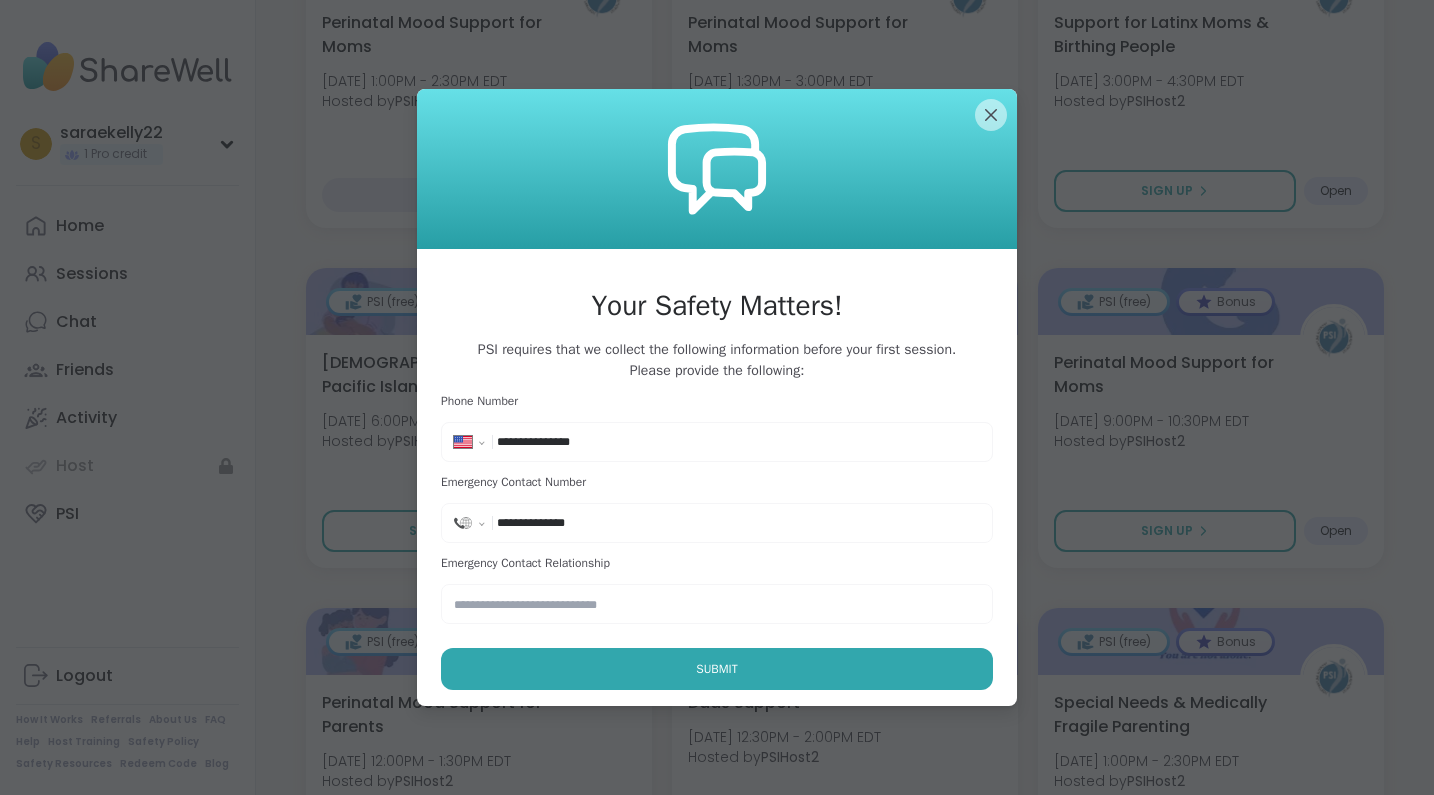 select on "**" 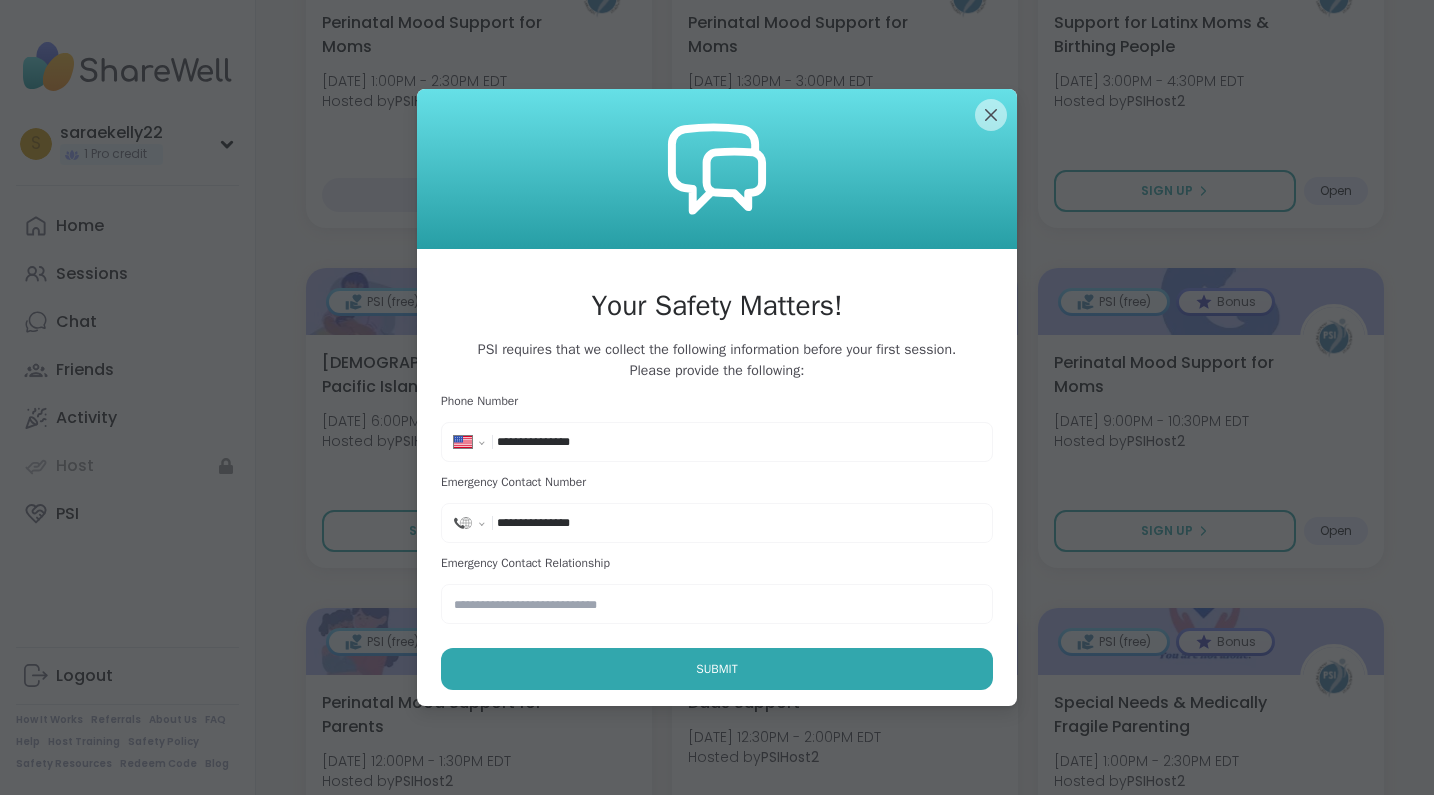 type on "**********" 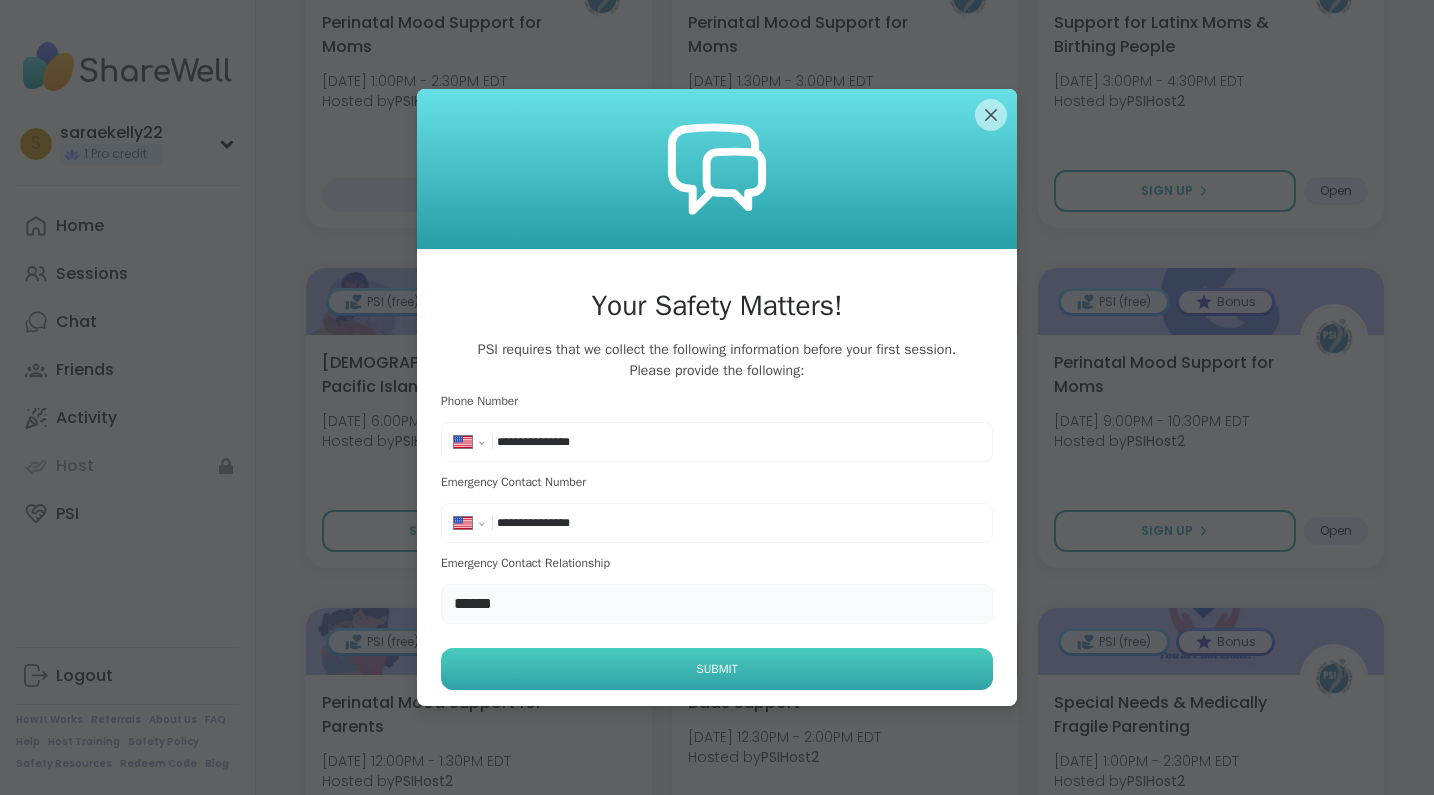 type on "******" 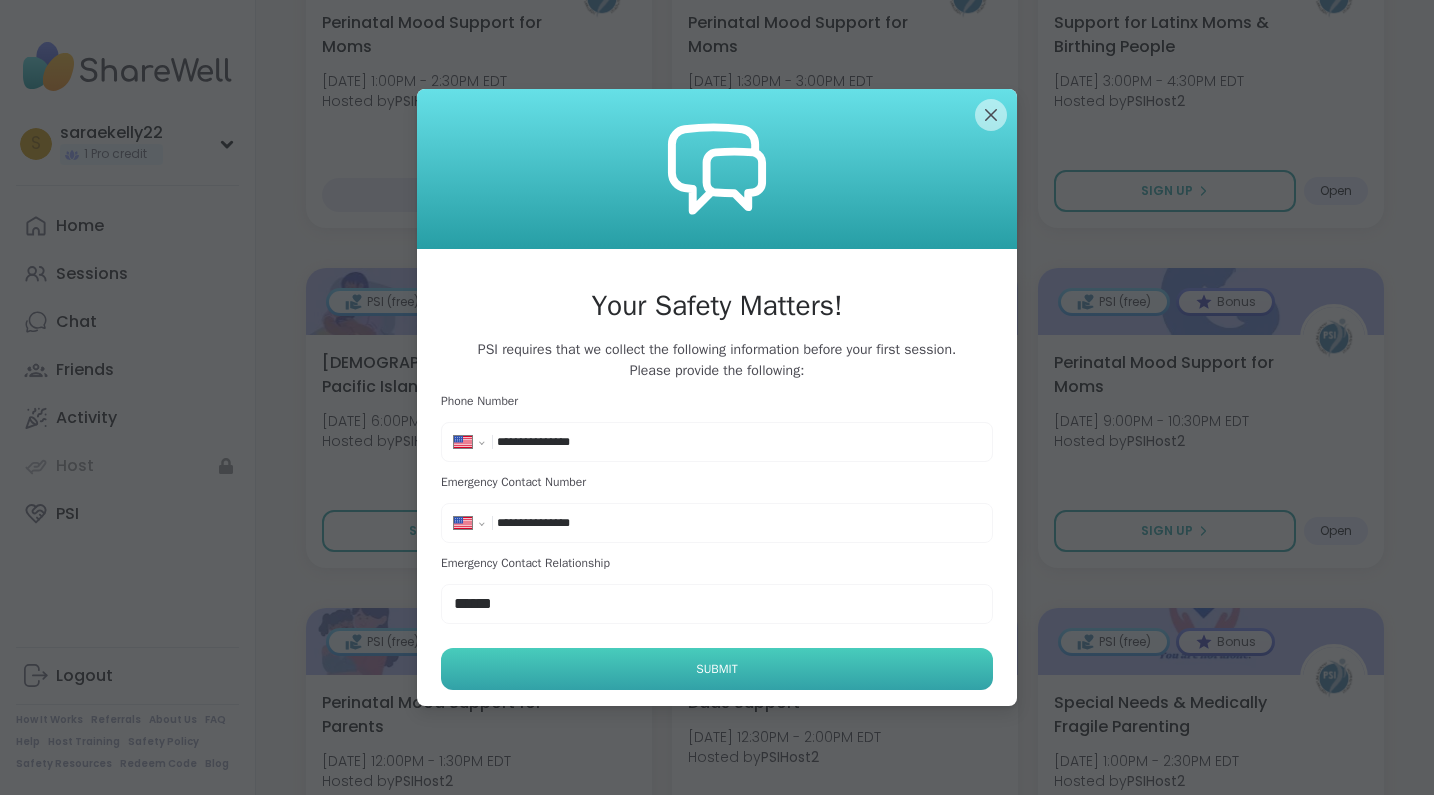 click on "Submit" at bounding box center (717, 669) 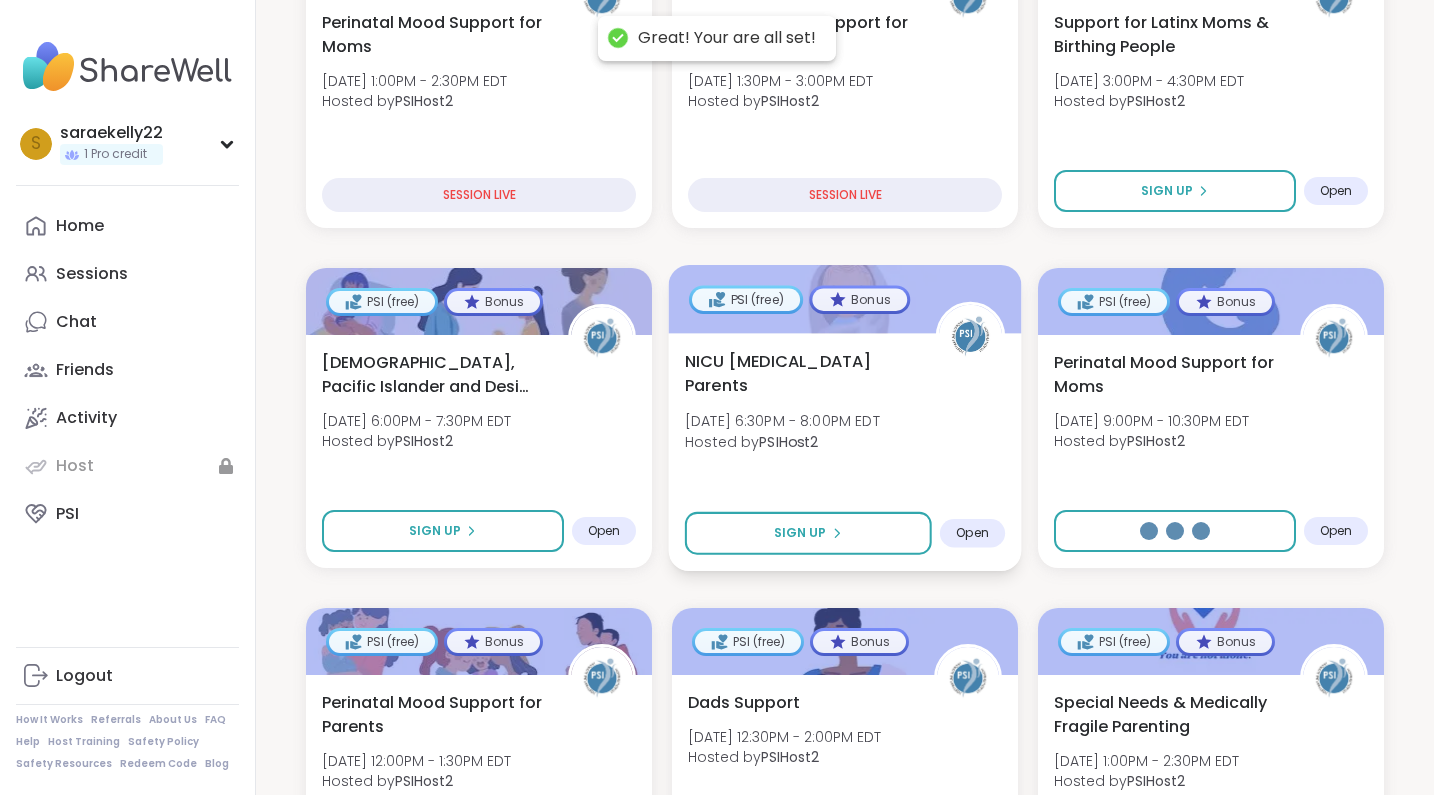 select on "**" 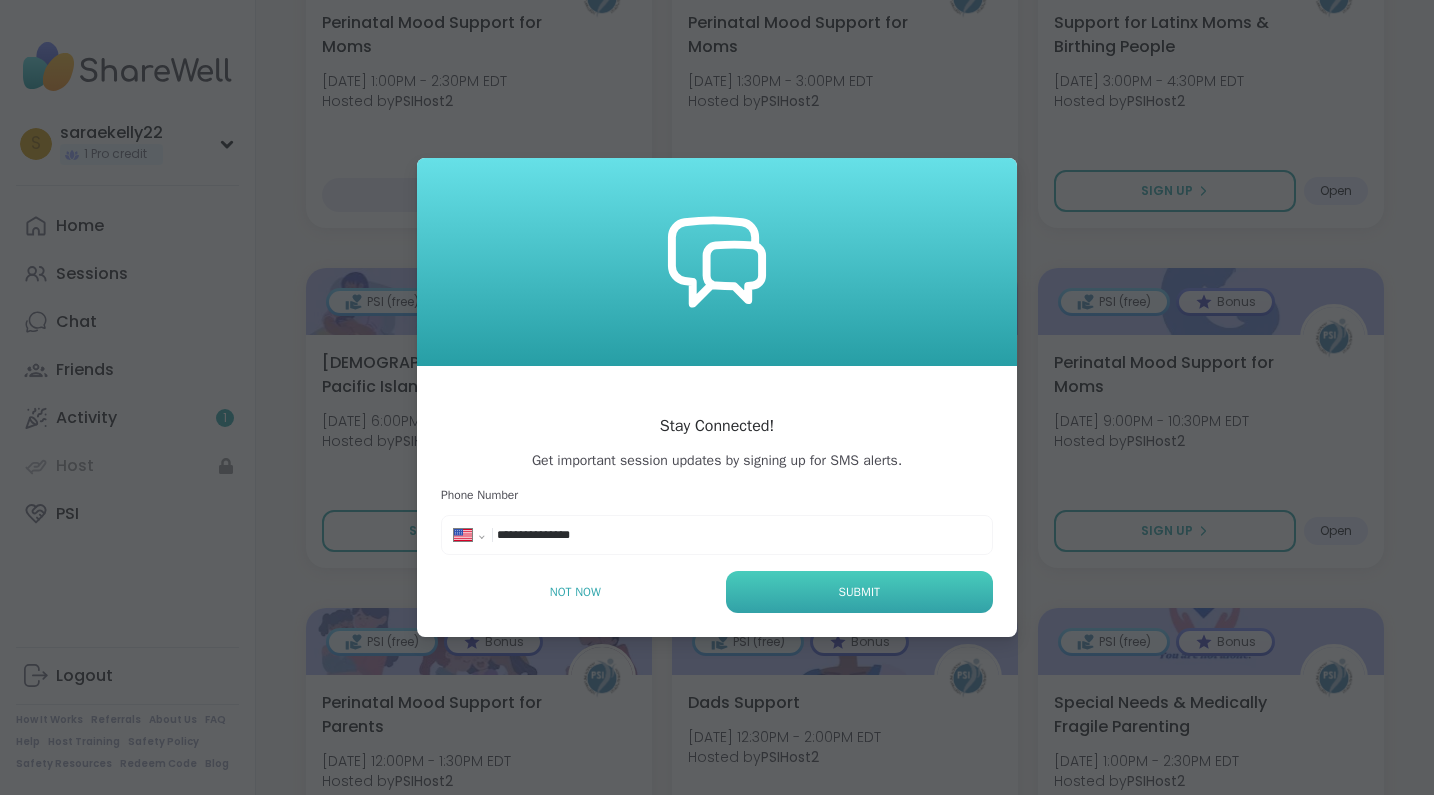 click on "Submit" at bounding box center [859, 592] 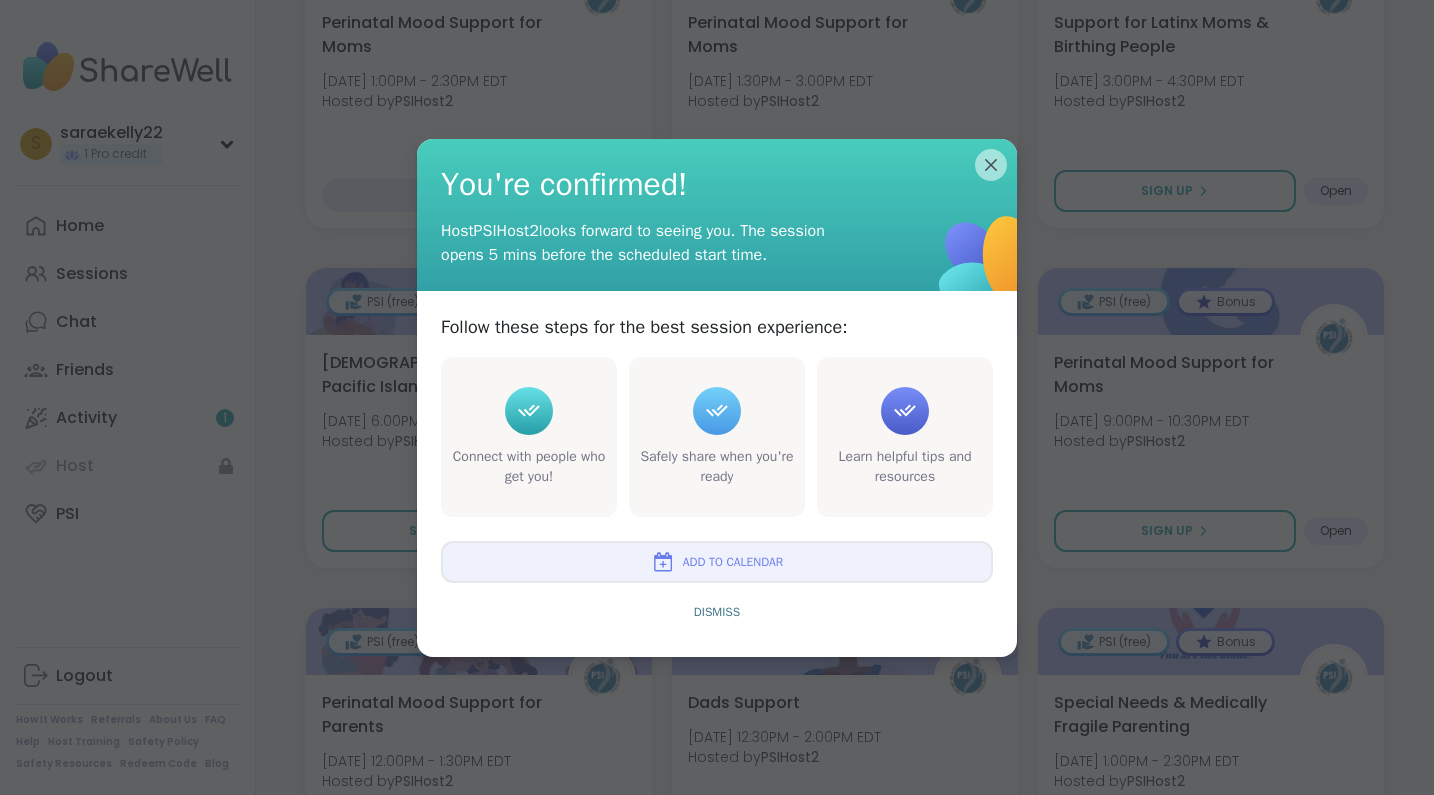 click 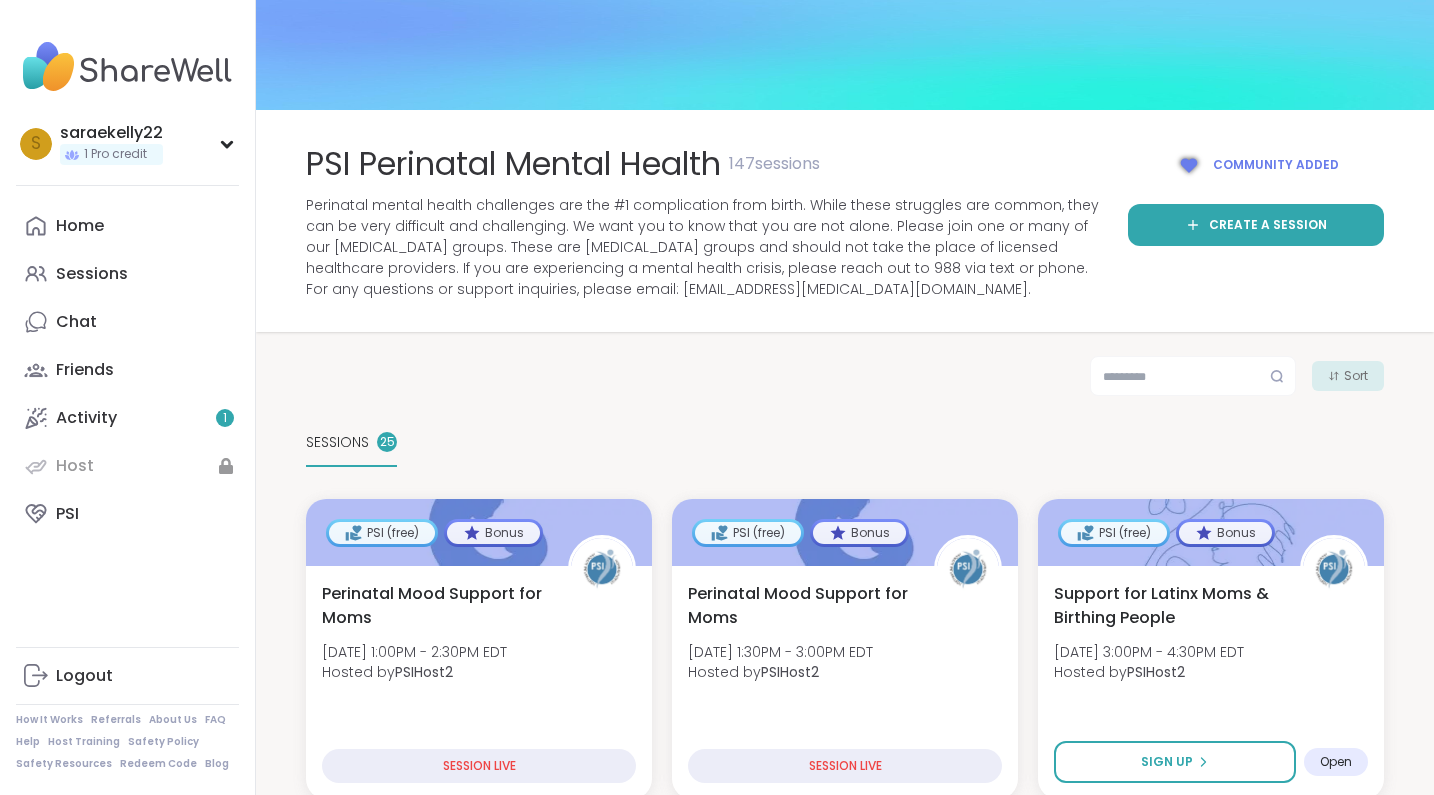 scroll, scrollTop: 0, scrollLeft: 0, axis: both 